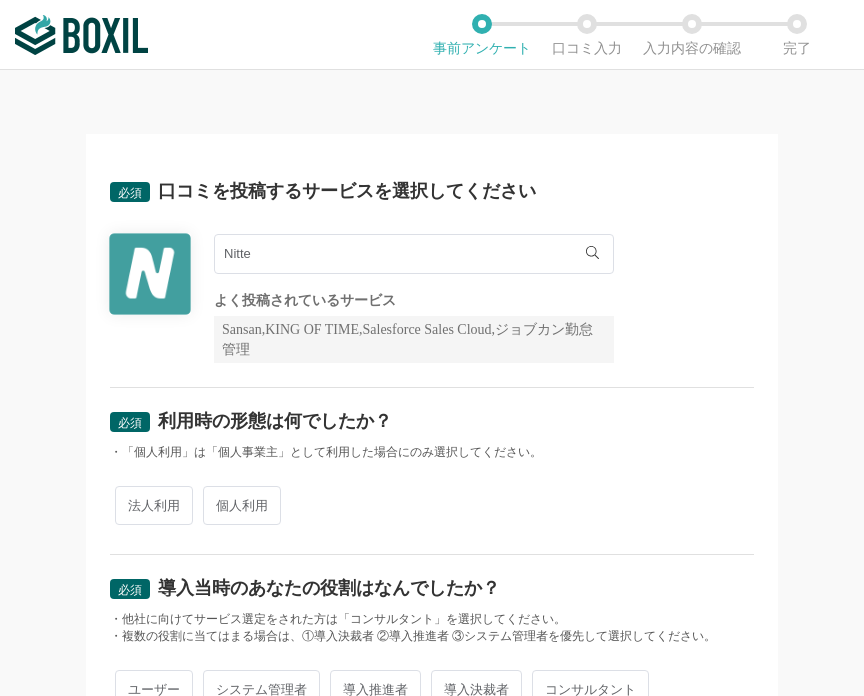 scroll, scrollTop: 0, scrollLeft: 0, axis: both 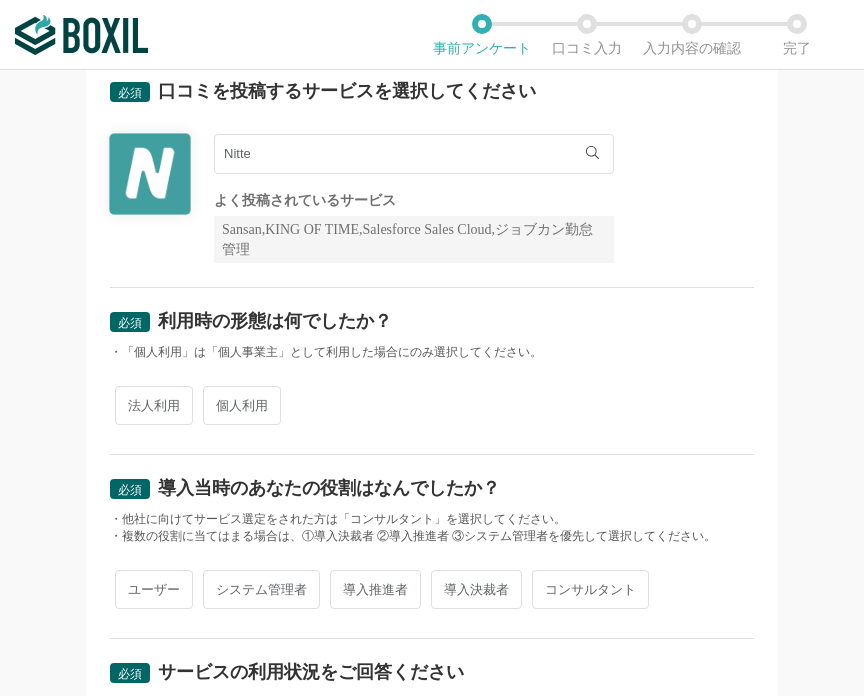 click on "Nitte" at bounding box center (414, 154) 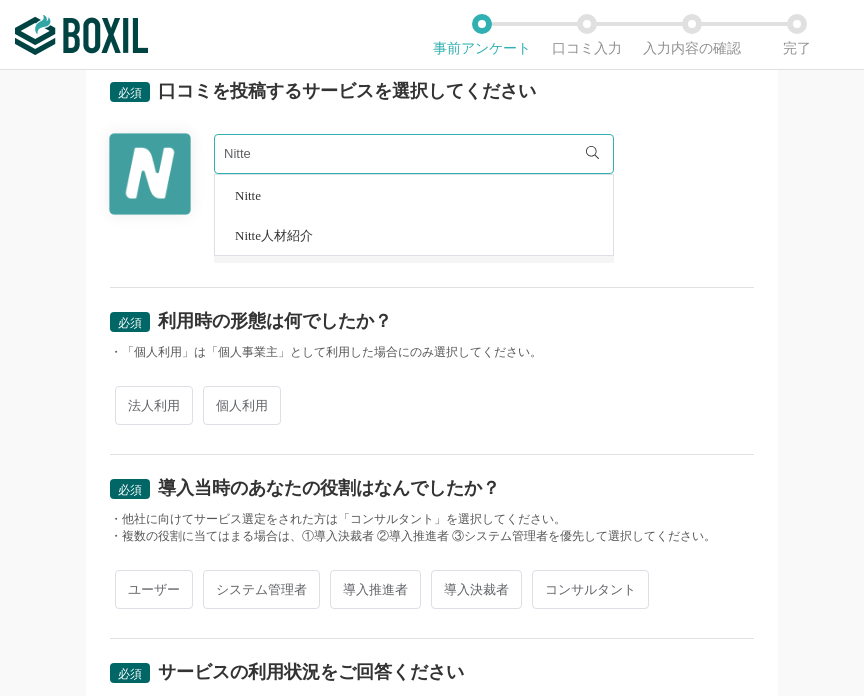 click on "法人利用 個人利用" at bounding box center [432, 405] 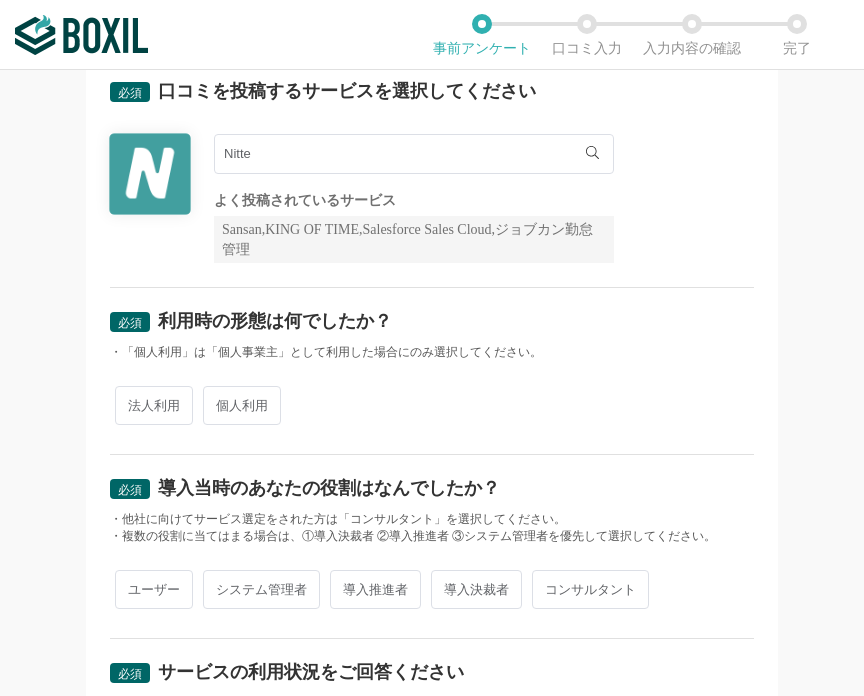 click on "法人利用" at bounding box center [154, 405] 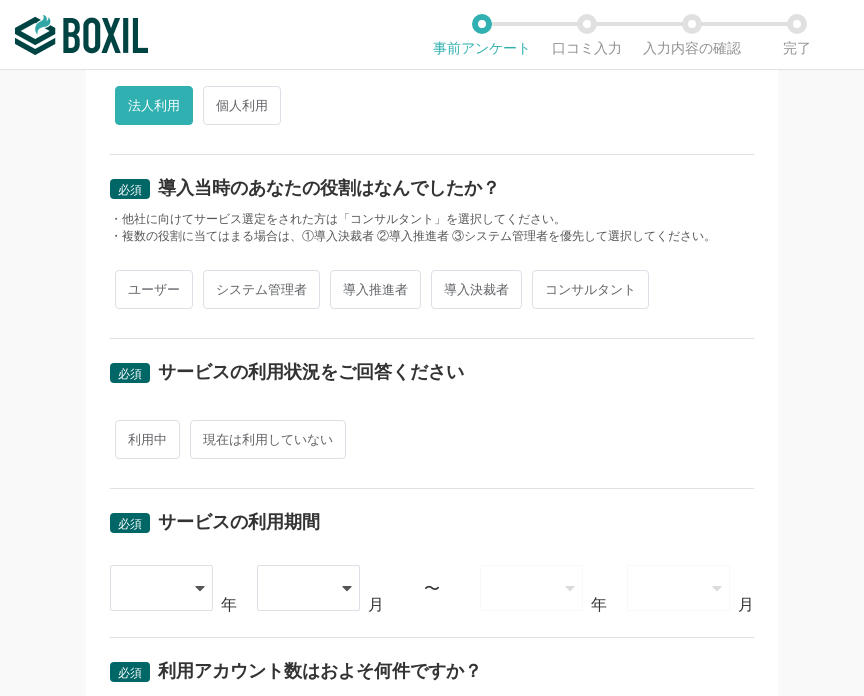 click on "ユーザー" at bounding box center [154, 289] 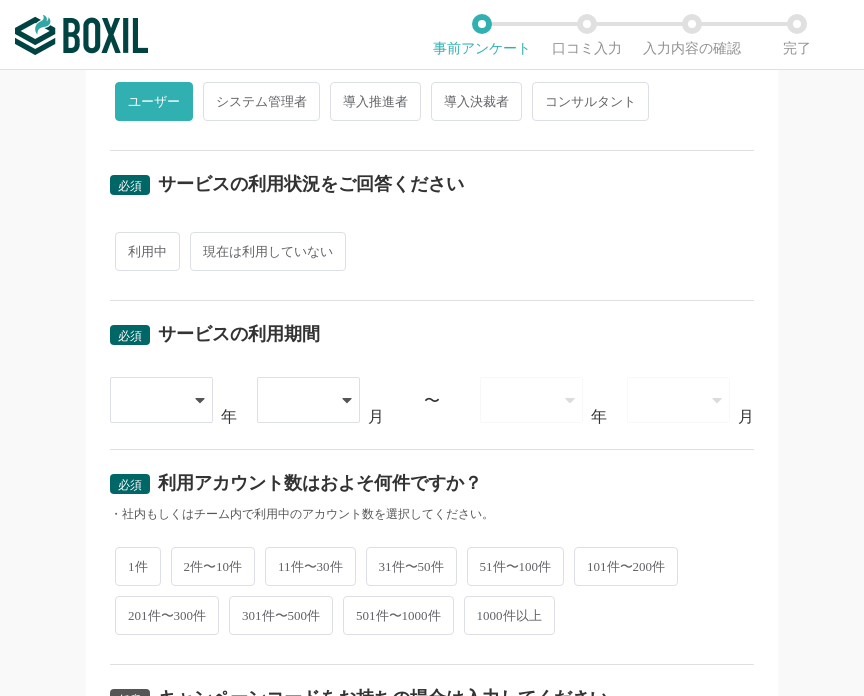 scroll, scrollTop: 600, scrollLeft: 0, axis: vertical 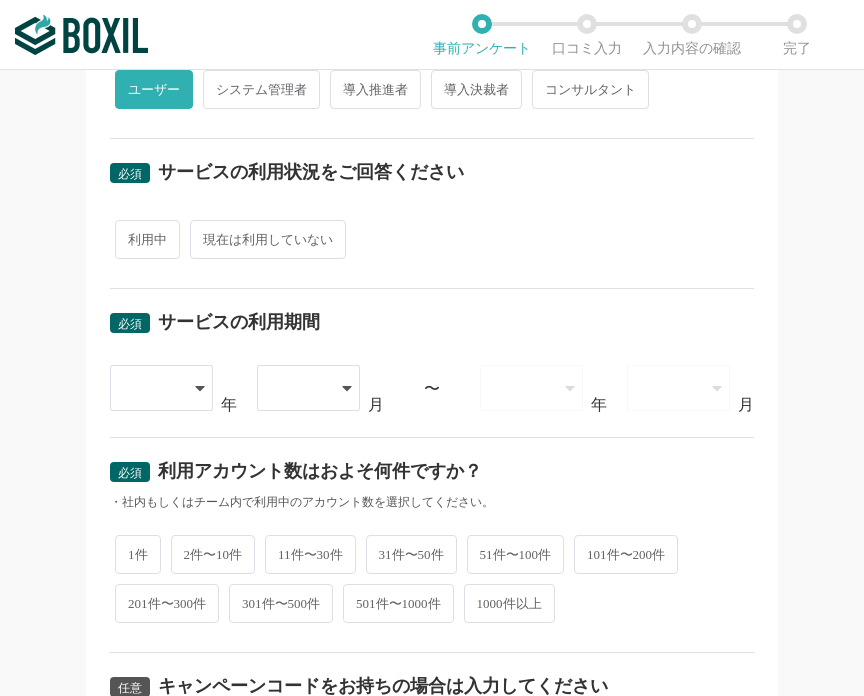 click on "利用中" at bounding box center (147, 239) 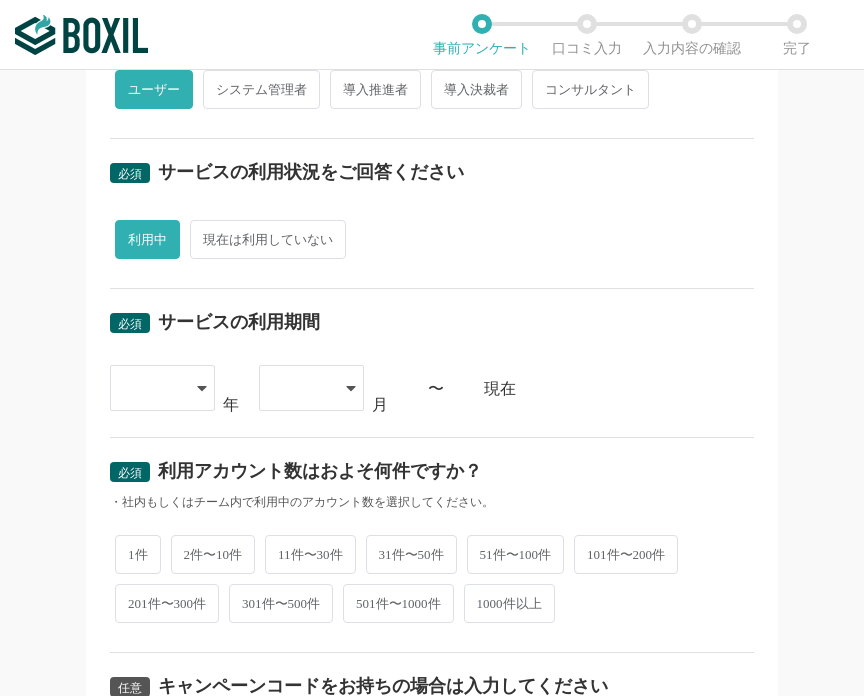 click at bounding box center [152, 388] 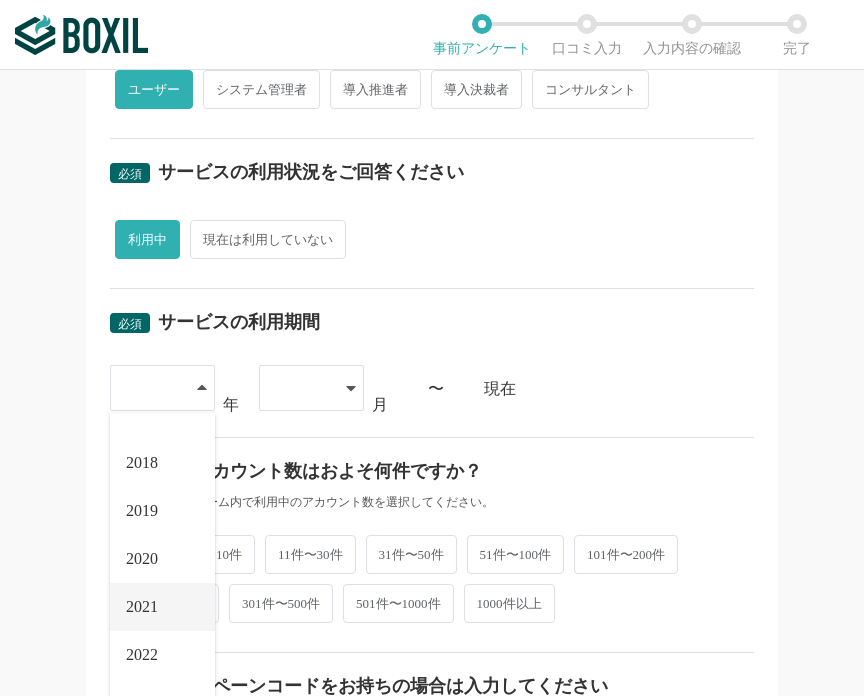 scroll, scrollTop: 228, scrollLeft: 0, axis: vertical 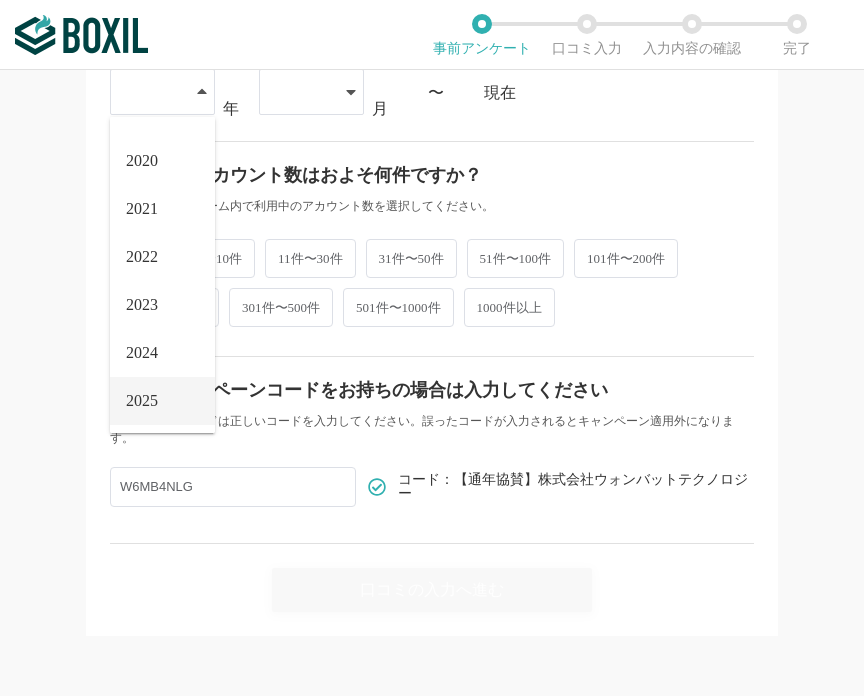 click on "2025" at bounding box center (162, 401) 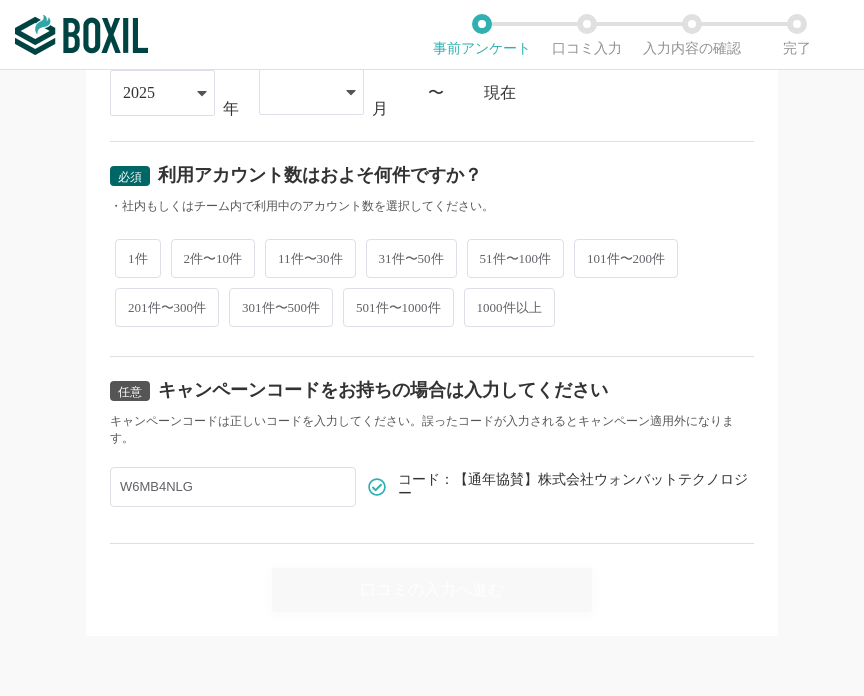 click at bounding box center (301, 92) 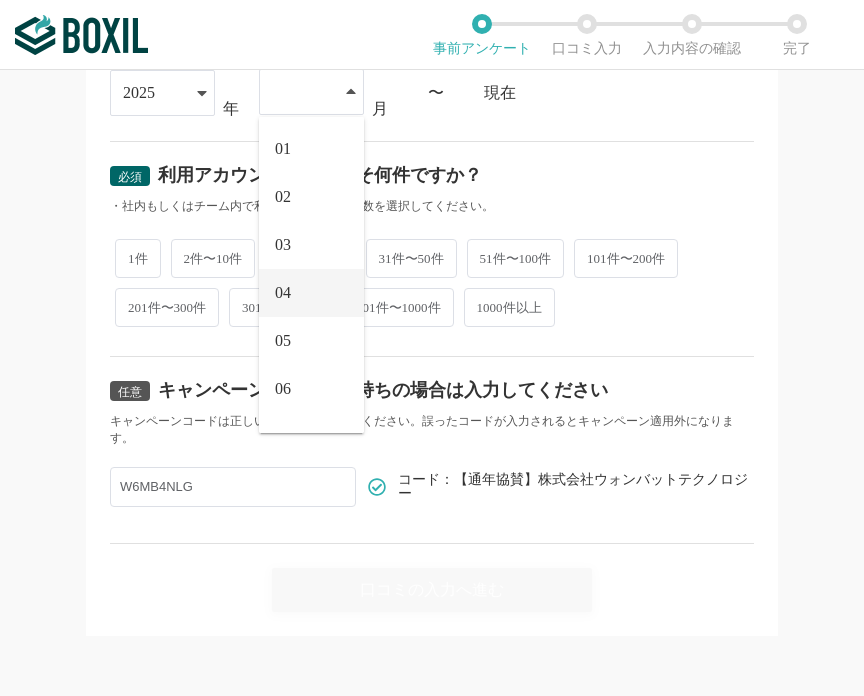 click on "04" at bounding box center [311, 293] 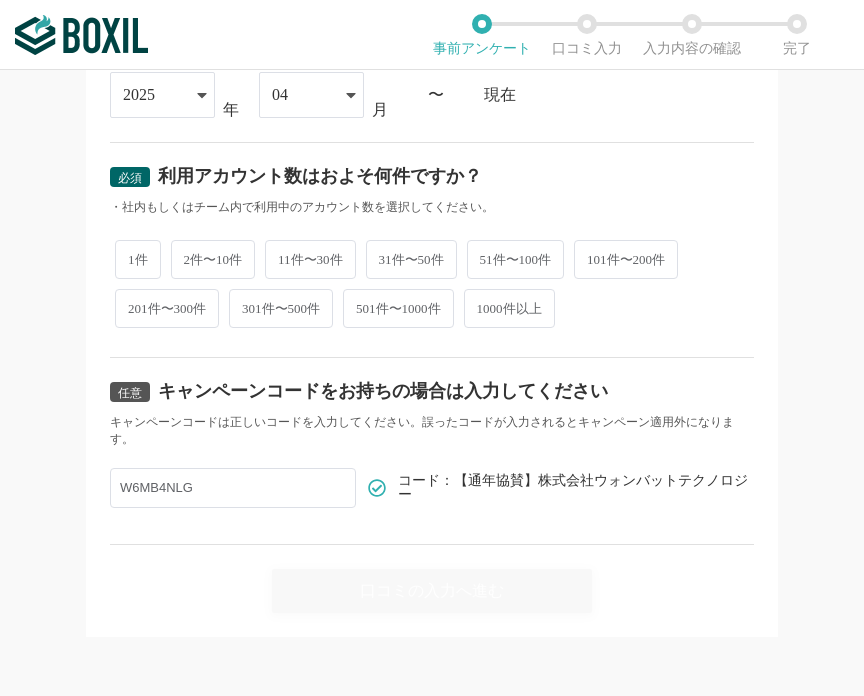 click on "2件〜10件" at bounding box center (213, 259) 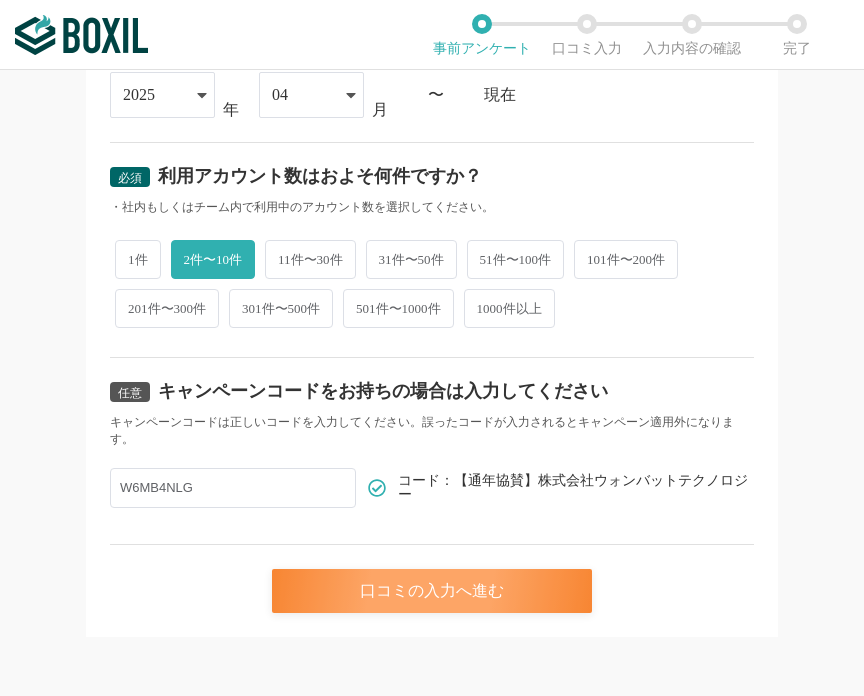 click on "口コミの入力へ進む" at bounding box center (432, 591) 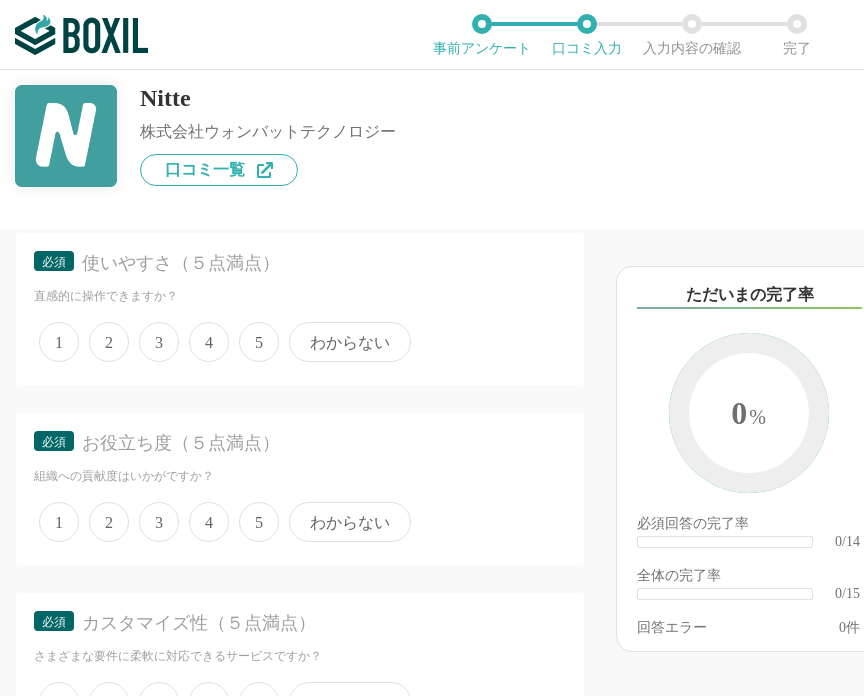 click on "4" at bounding box center (209, 342) 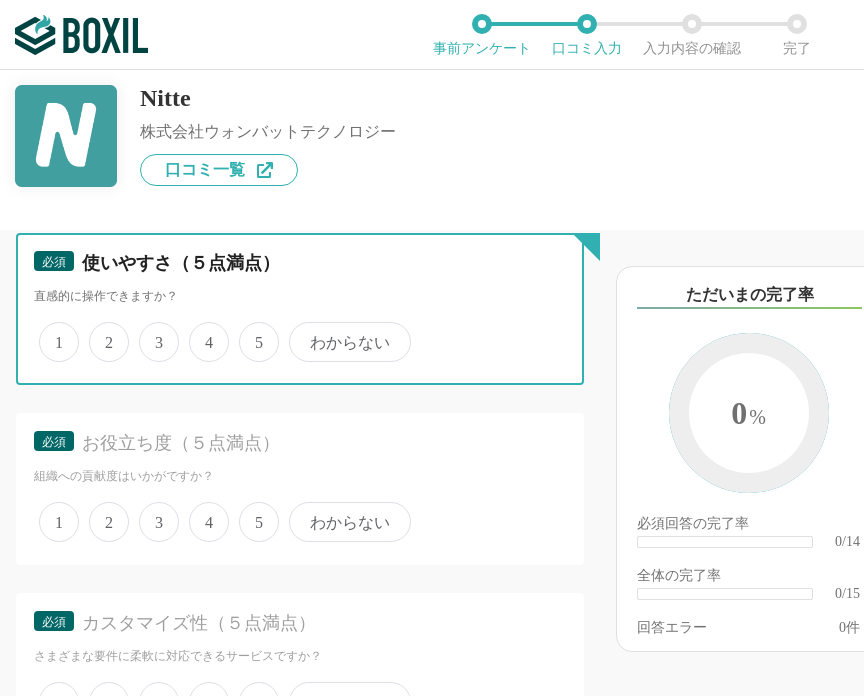 click on "4" at bounding box center [200, 331] 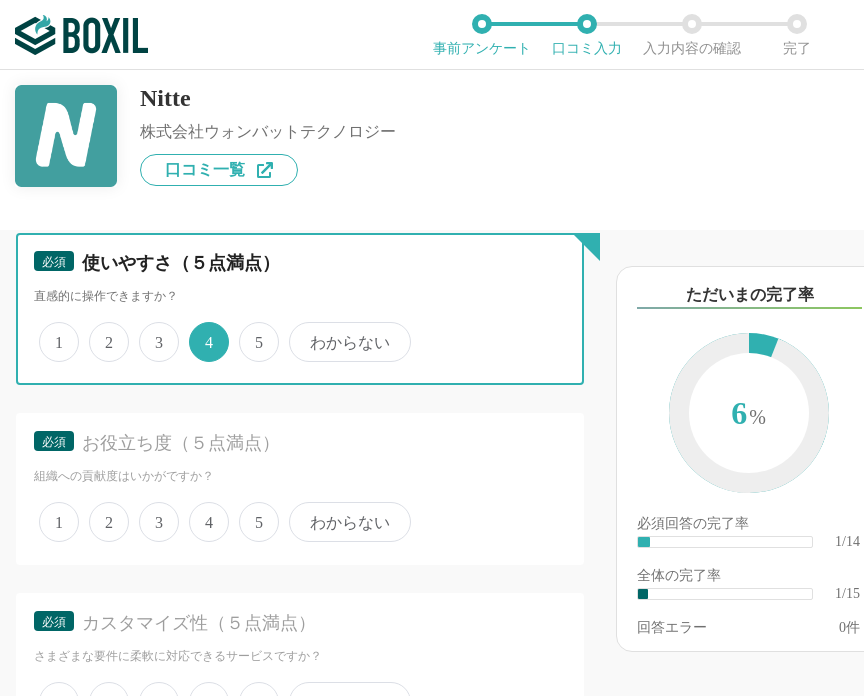 scroll, scrollTop: 500, scrollLeft: 0, axis: vertical 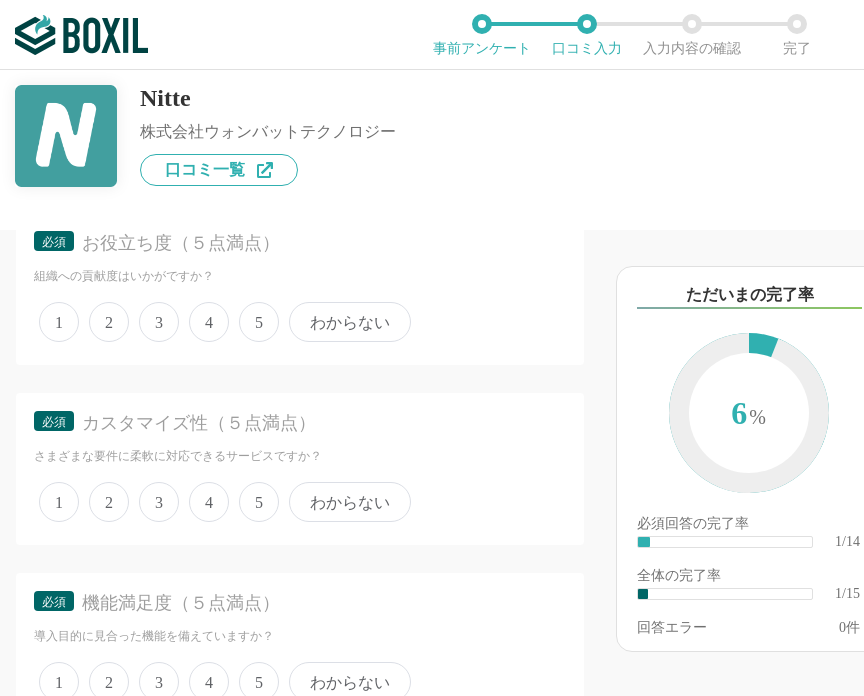 drag, startPoint x: 207, startPoint y: 340, endPoint x: 206, endPoint y: 351, distance: 11.045361 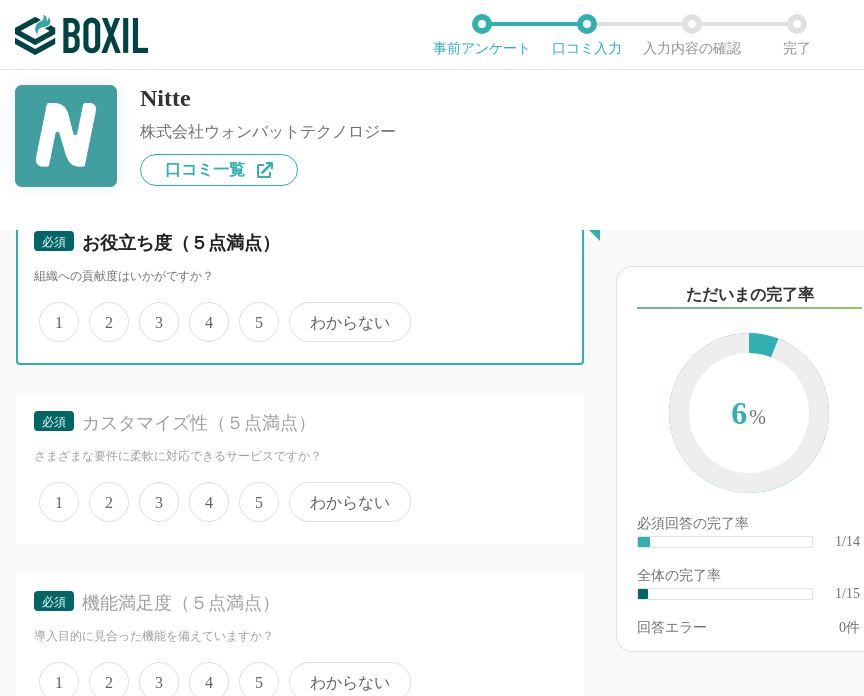 click on "4" at bounding box center [200, 311] 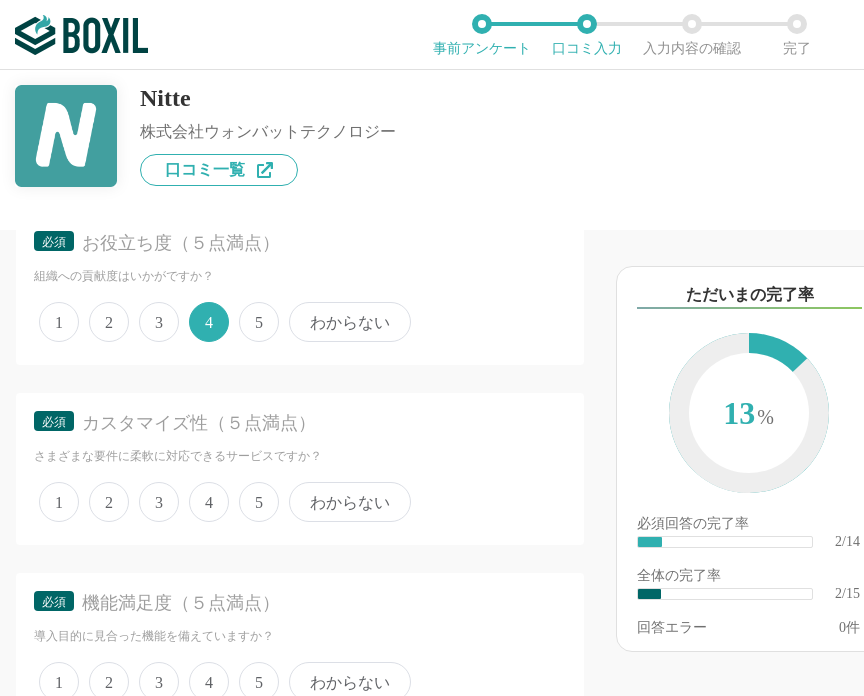 click on "4" at bounding box center (209, 502) 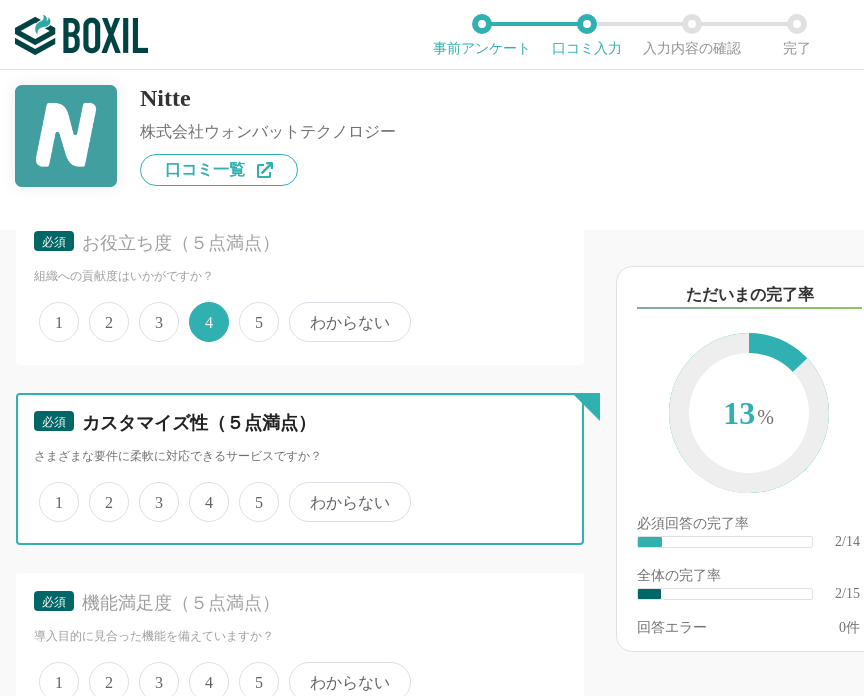 click on "4" at bounding box center (200, 491) 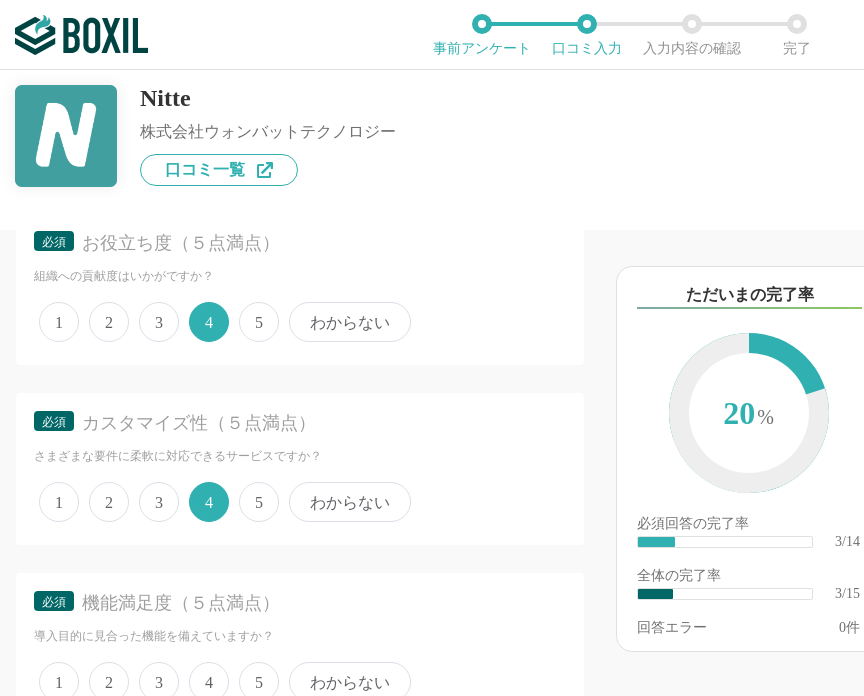 click on "1 2 3 4 5 わからない" at bounding box center (300, 502) 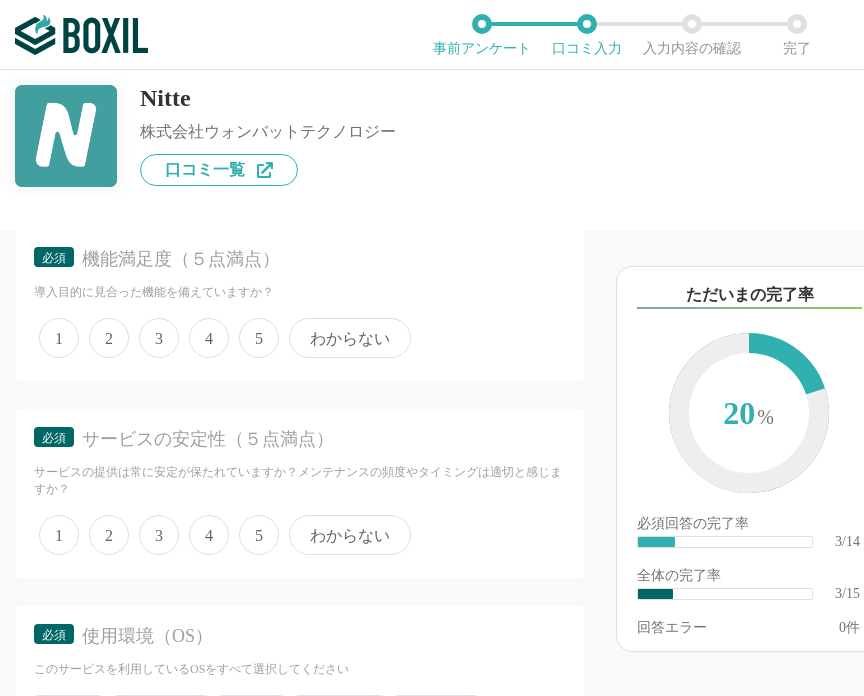scroll, scrollTop: 900, scrollLeft: 0, axis: vertical 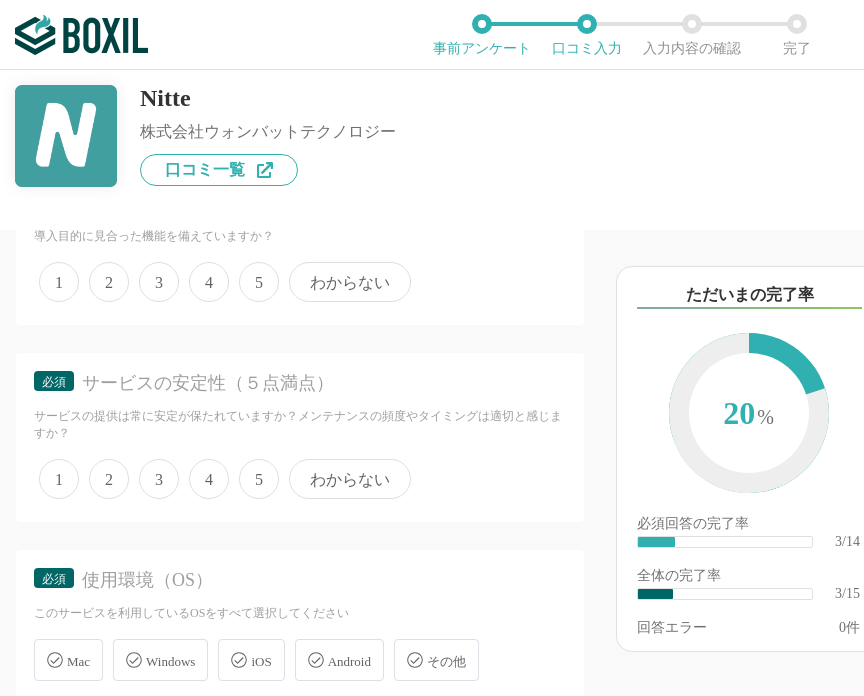 click on "5" at bounding box center [259, 282] 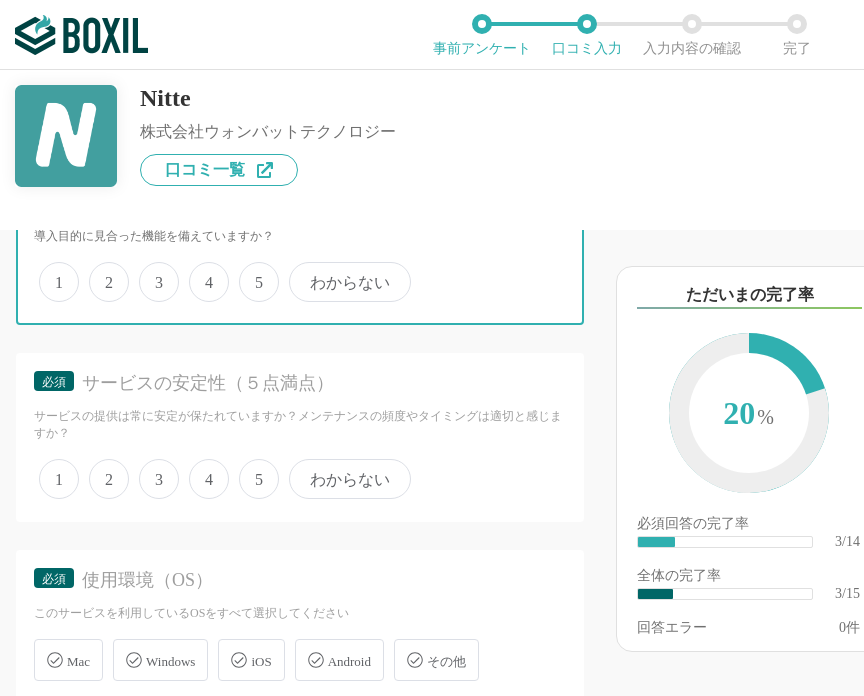 click on "5" at bounding box center (250, 271) 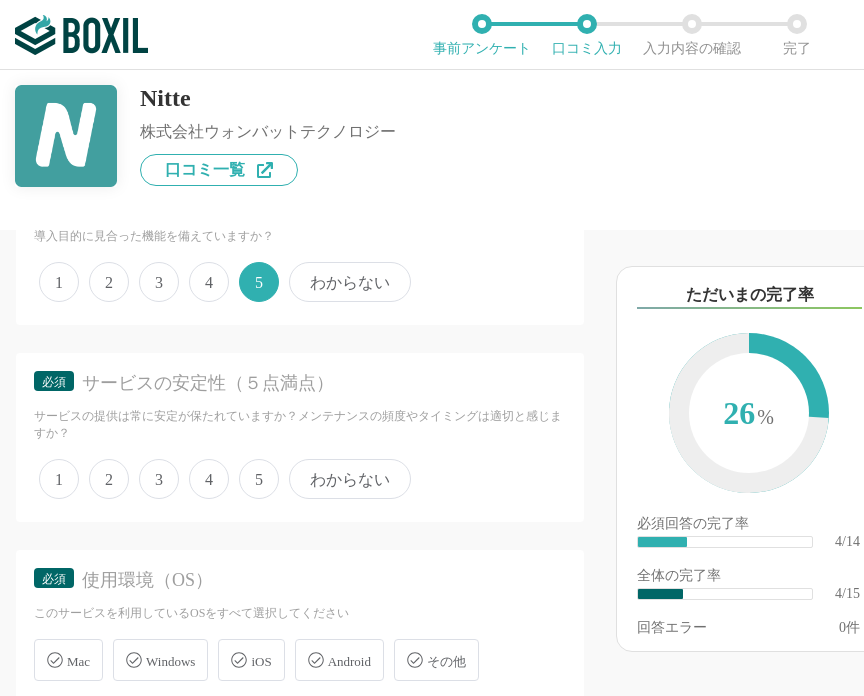 click on "4" at bounding box center (209, 479) 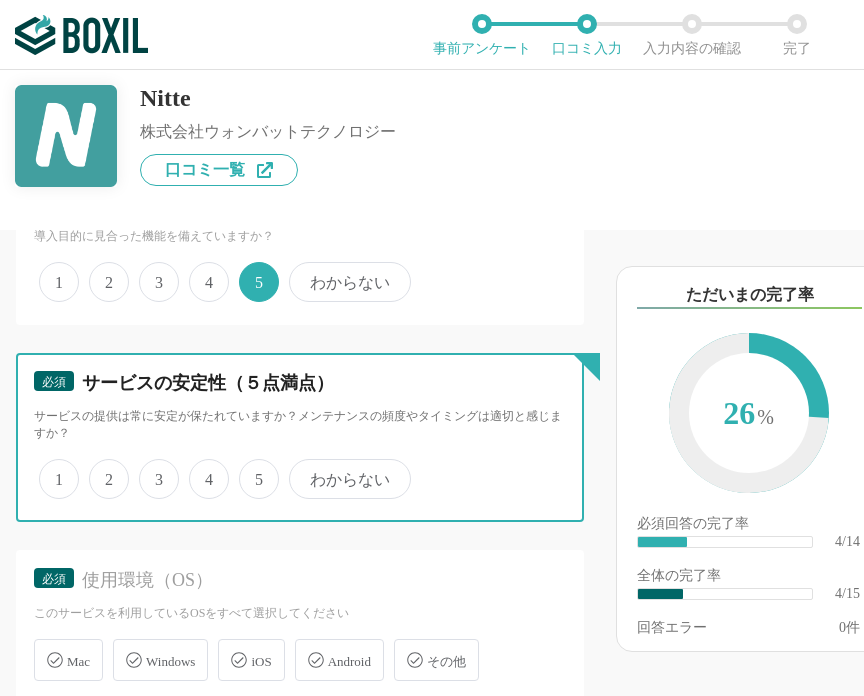 click on "4" at bounding box center (200, 468) 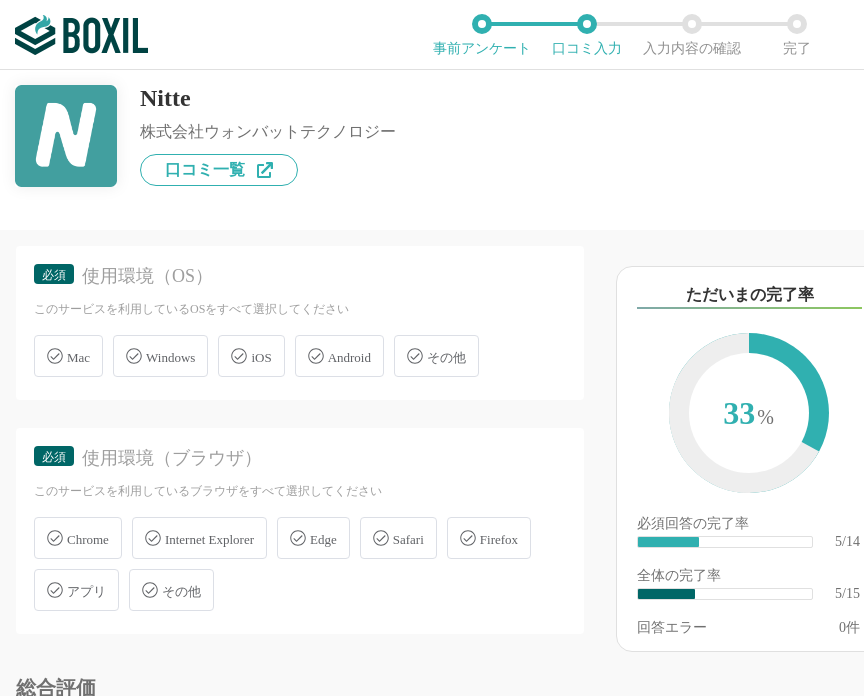 scroll, scrollTop: 1300, scrollLeft: 0, axis: vertical 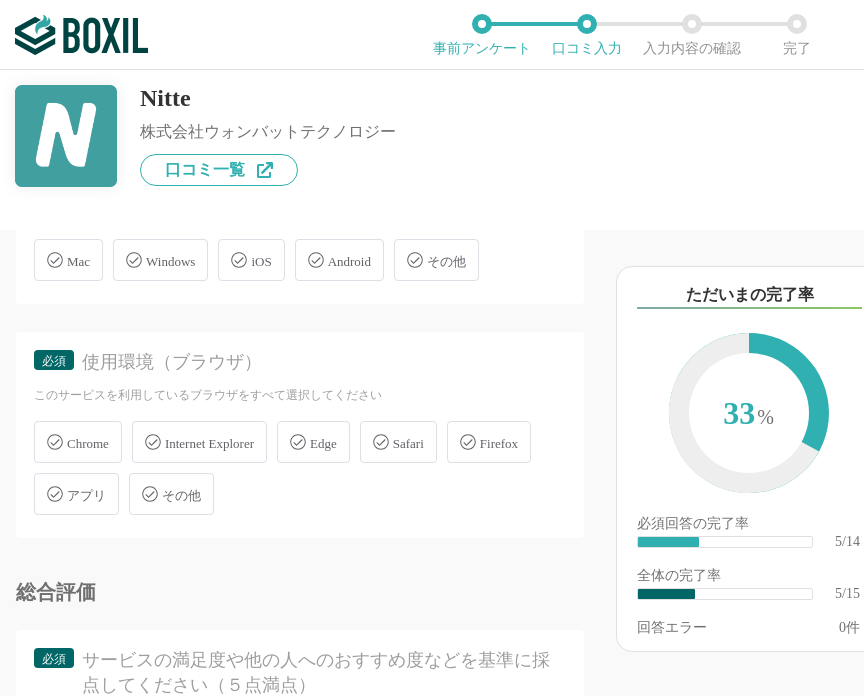 click on "Windows" at bounding box center (160, 260) 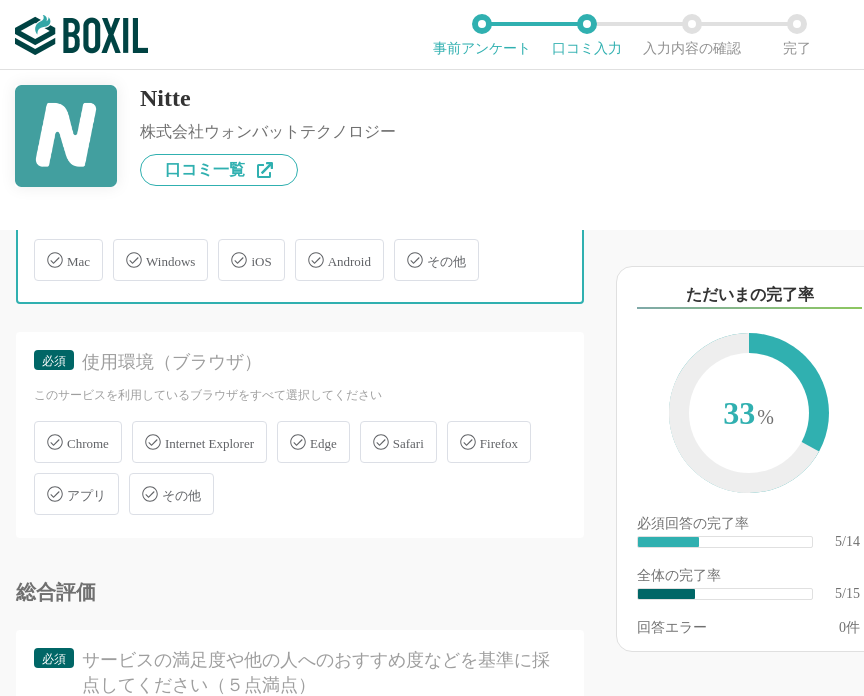 click on "Windows" at bounding box center [123, 248] 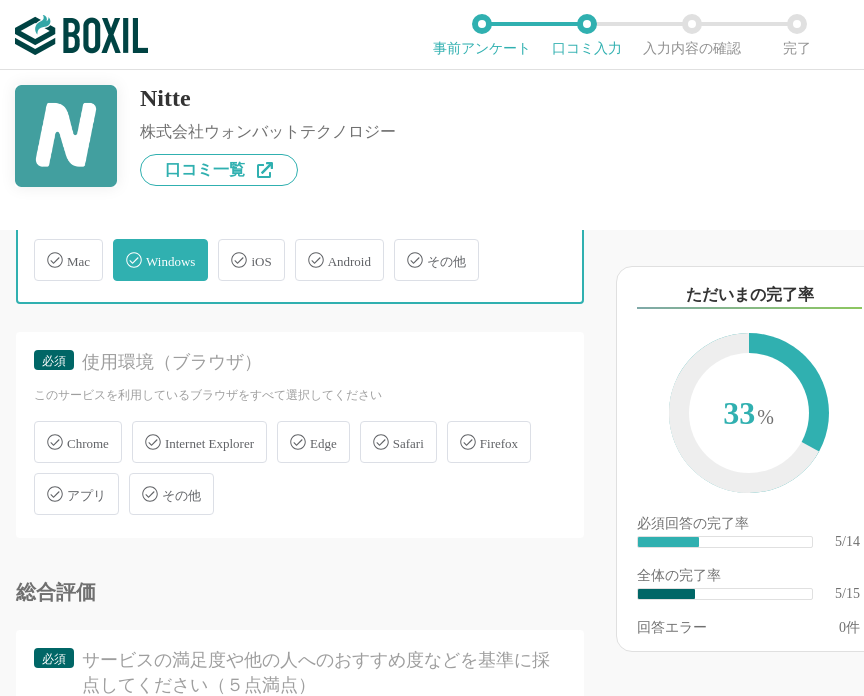 checkbox on "true" 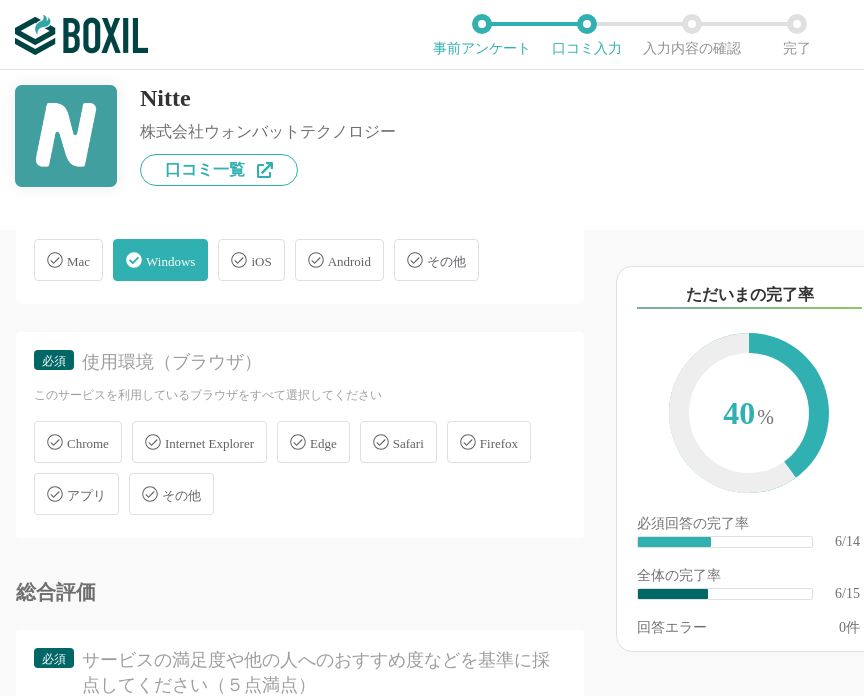 click on "Chrome" at bounding box center [88, 443] 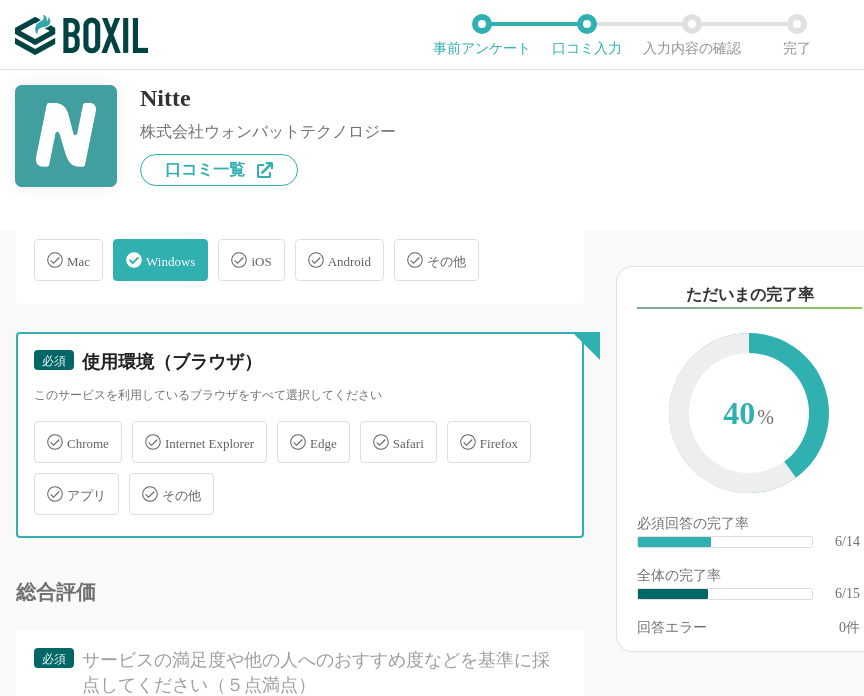 click on "Chrome" at bounding box center [44, 430] 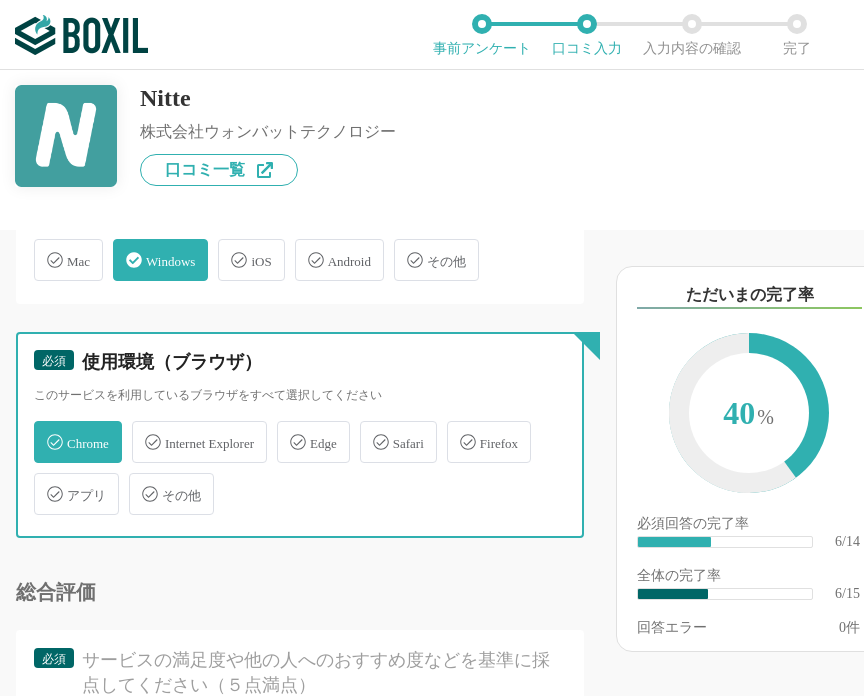 checkbox on "true" 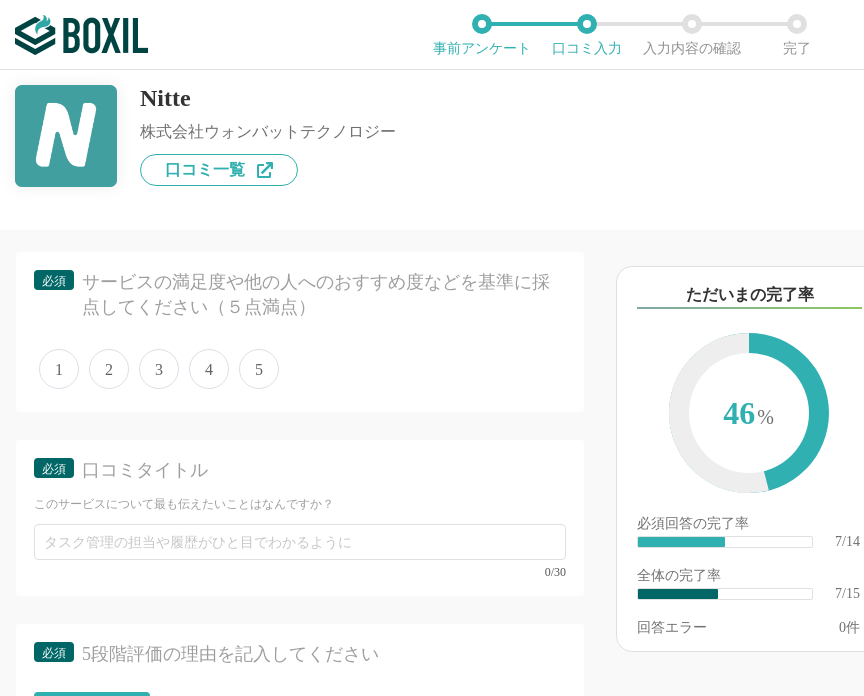scroll, scrollTop: 1700, scrollLeft: 0, axis: vertical 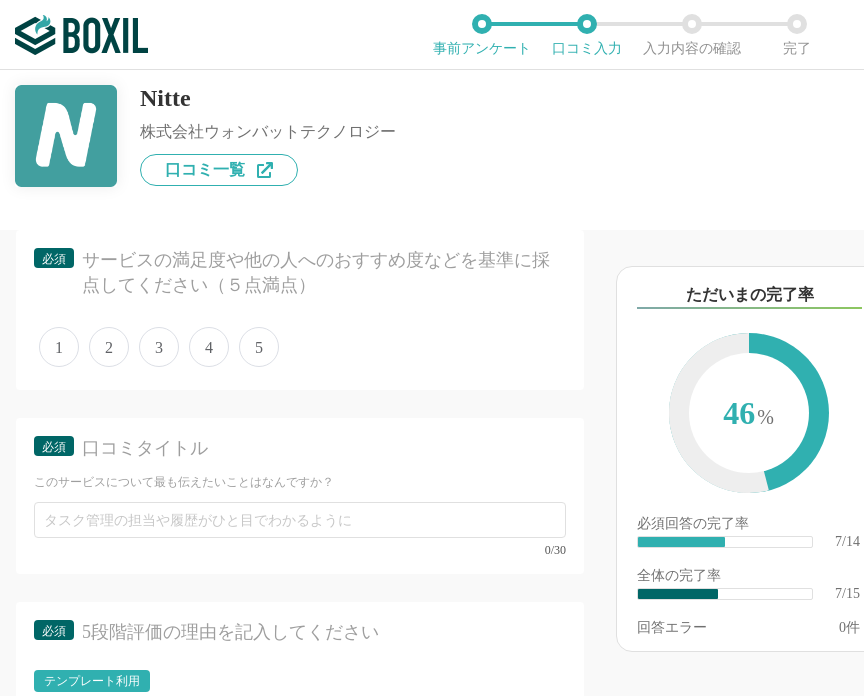 click on "4" at bounding box center [209, 347] 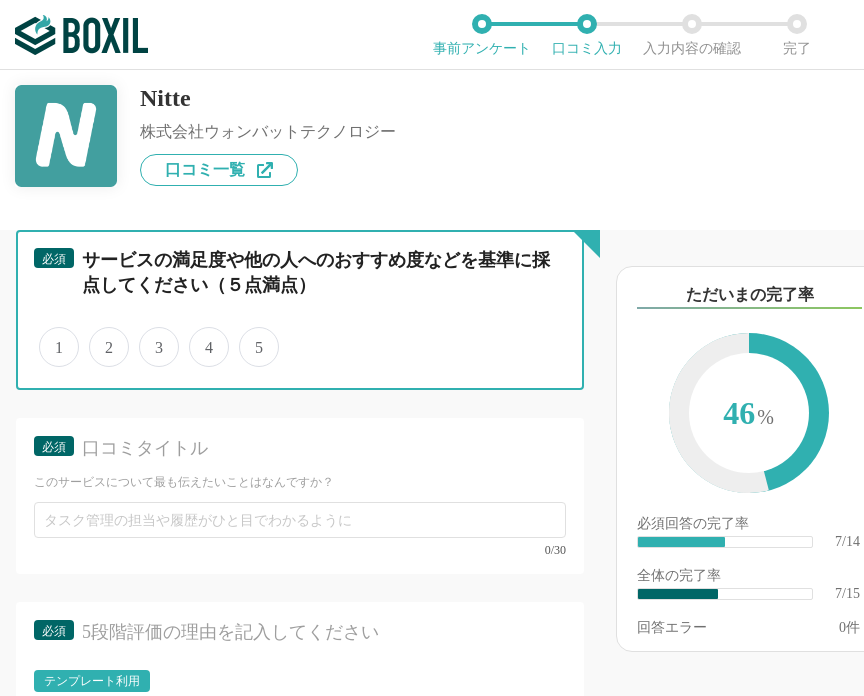 click on "4" at bounding box center [200, 336] 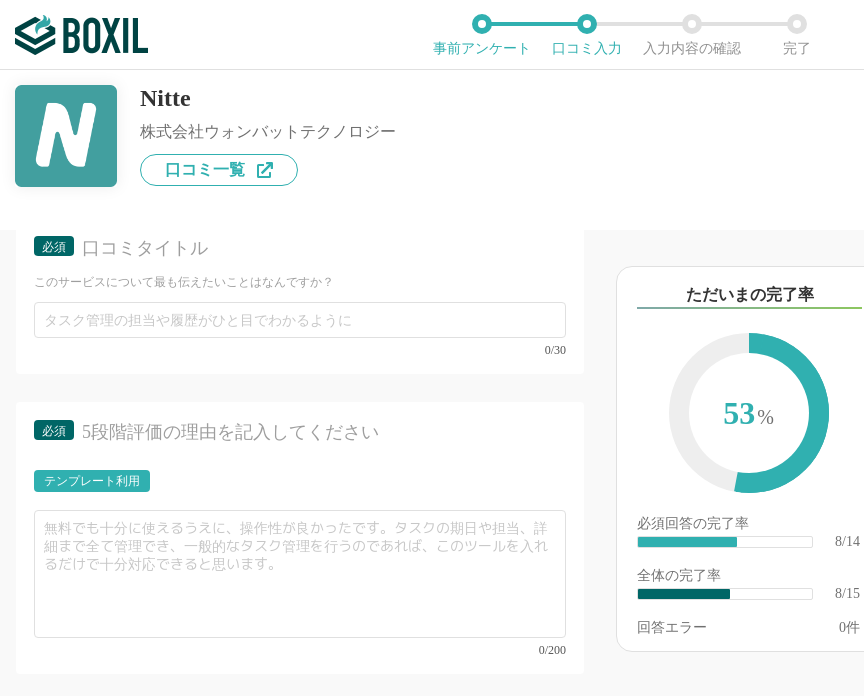 scroll, scrollTop: 1900, scrollLeft: 0, axis: vertical 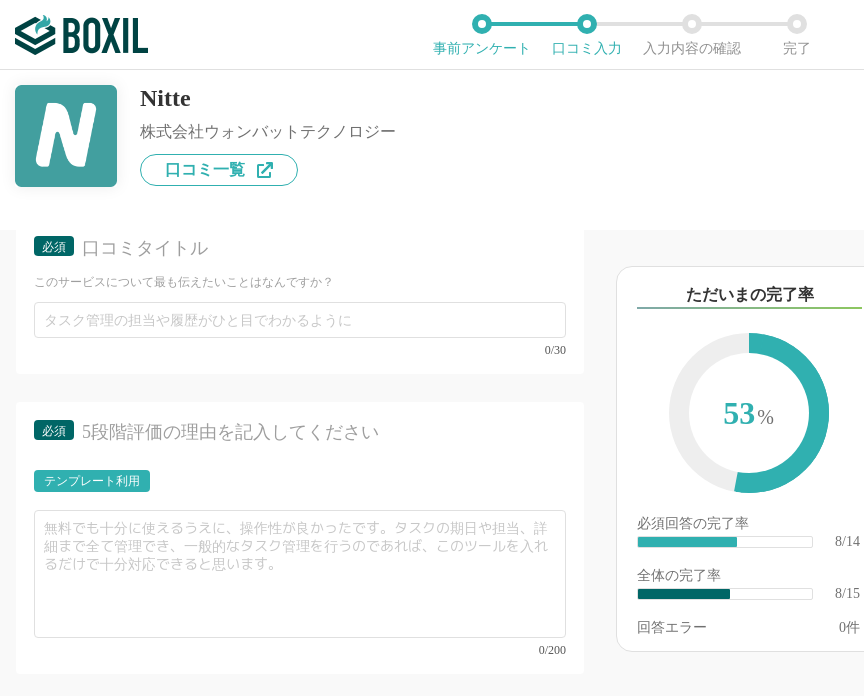 click on "必須 口コミタイトル" at bounding box center [300, 254] 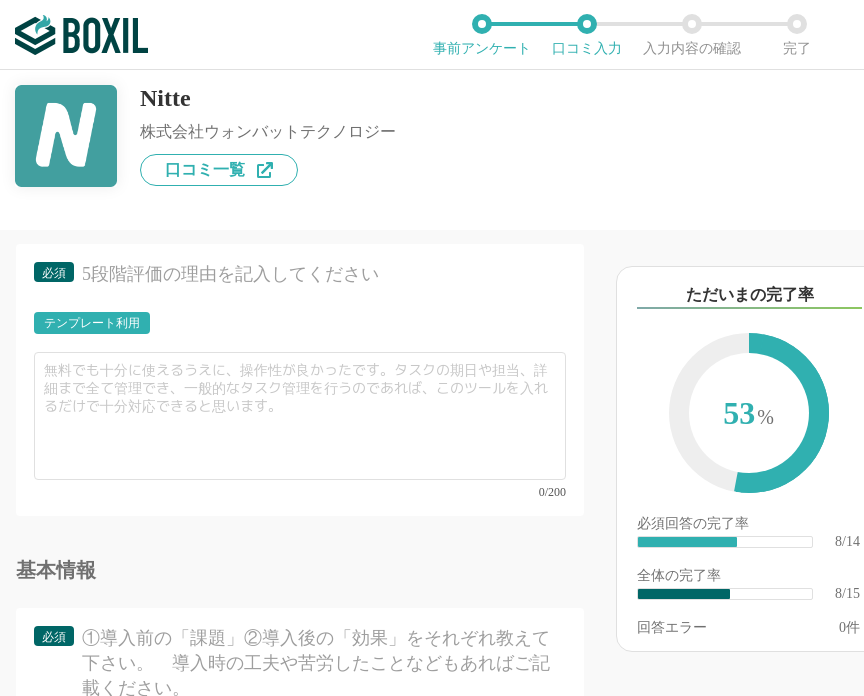 scroll, scrollTop: 1809, scrollLeft: 0, axis: vertical 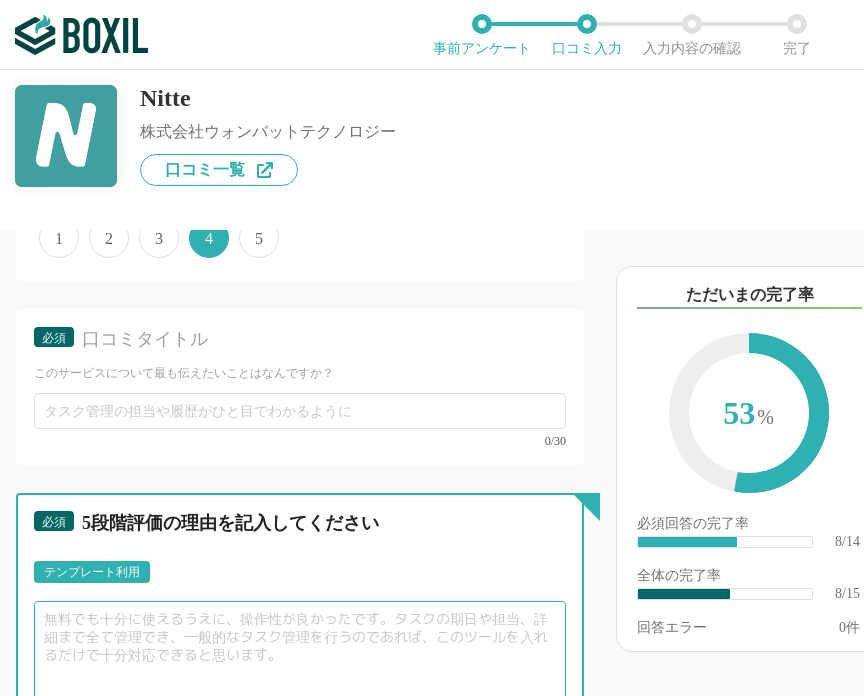 click at bounding box center [300, 665] 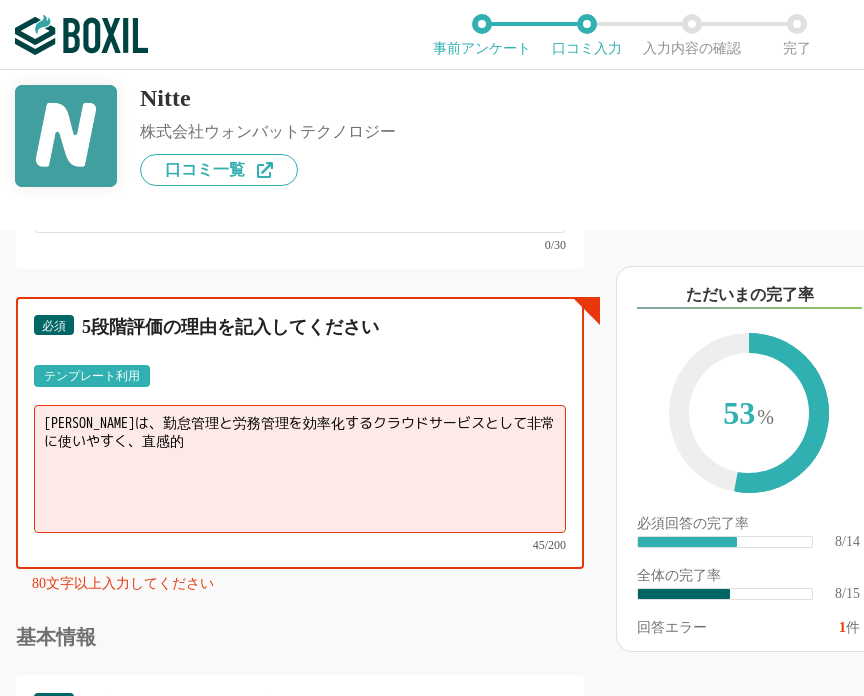 scroll, scrollTop: 2009, scrollLeft: 0, axis: vertical 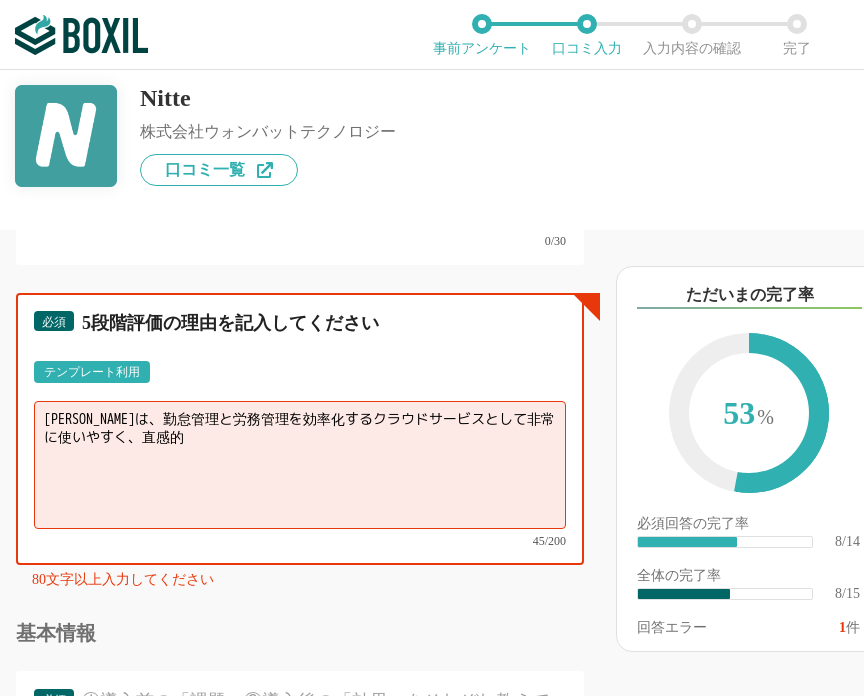 drag, startPoint x: 179, startPoint y: 431, endPoint x: 241, endPoint y: 435, distance: 62.1289 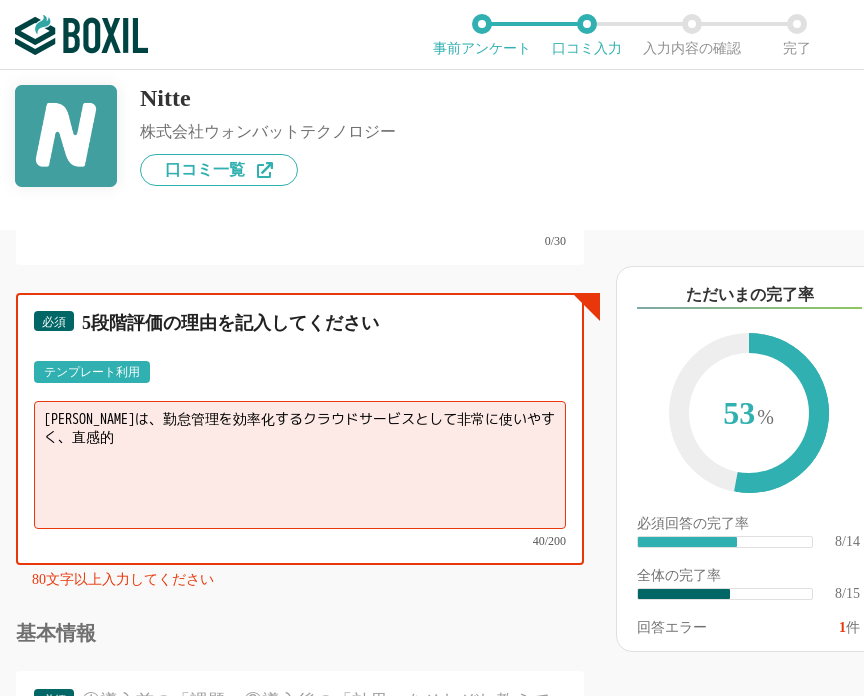 click on "[PERSON_NAME]は、勤怠管理を効率化するクラウドサービスとして非常に使いやすく、直感的" at bounding box center [300, 465] 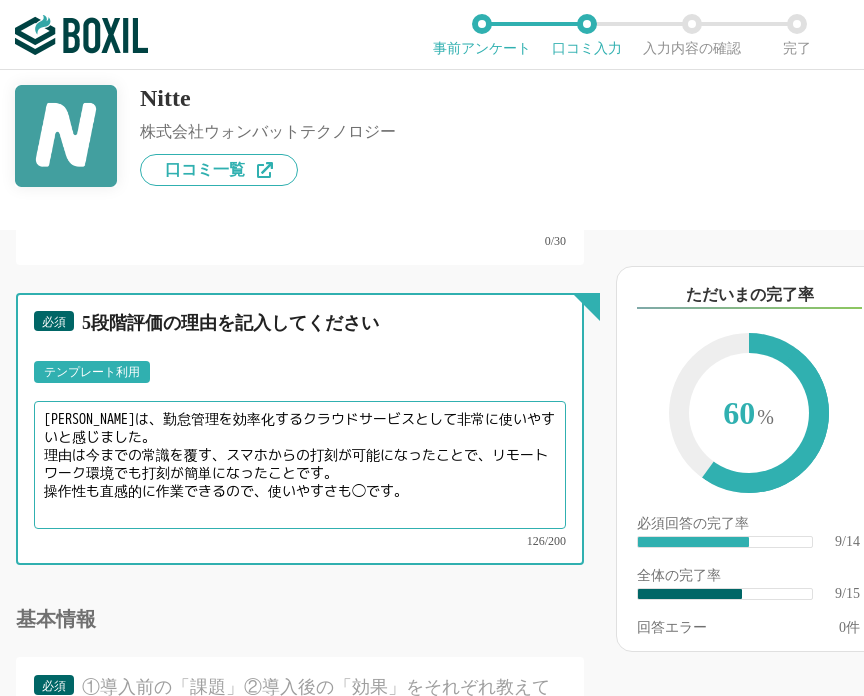 type on "[PERSON_NAME]は、勤怠管理を効率化するクラウドサービスとして非常に使いやすいと感じました。
理由は今までの常識を覆す、スマホからの打刻が可能になったことで、リモートワーク環境でも打刻が簡単になったことです。
操作性も直感的に作業できるので、使いやすさも◯です。" 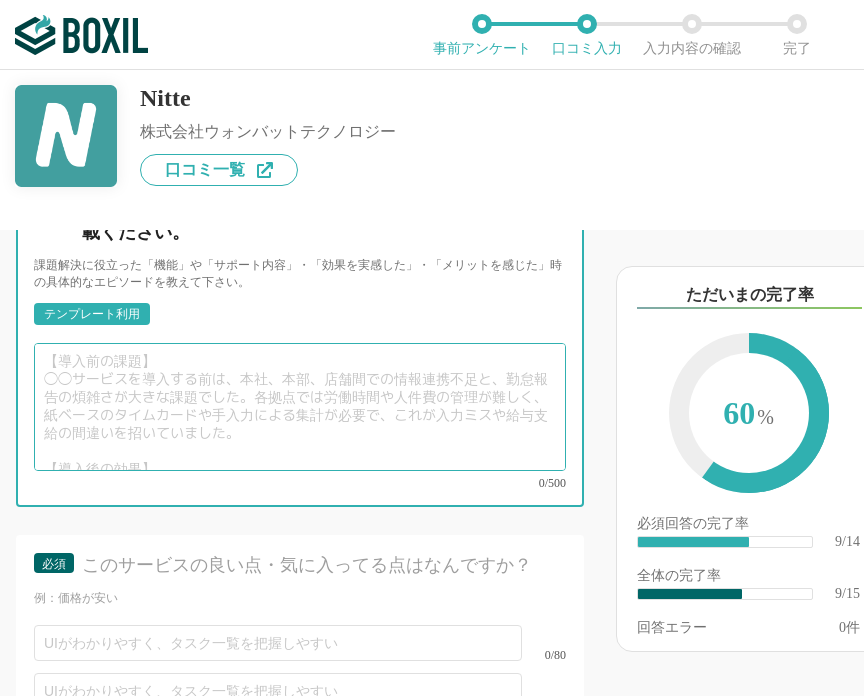 scroll, scrollTop: 2600, scrollLeft: 0, axis: vertical 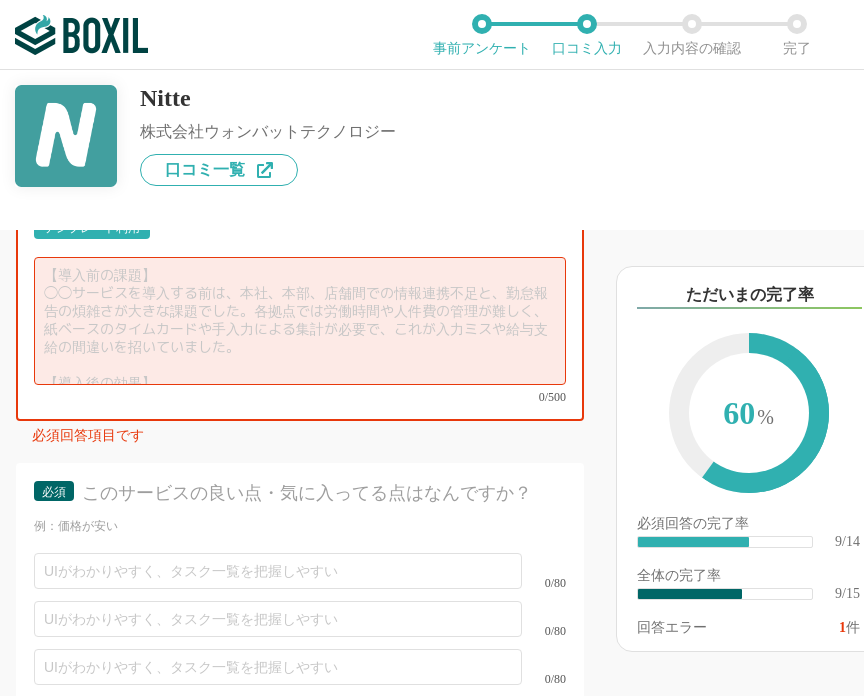 click at bounding box center [300, 321] 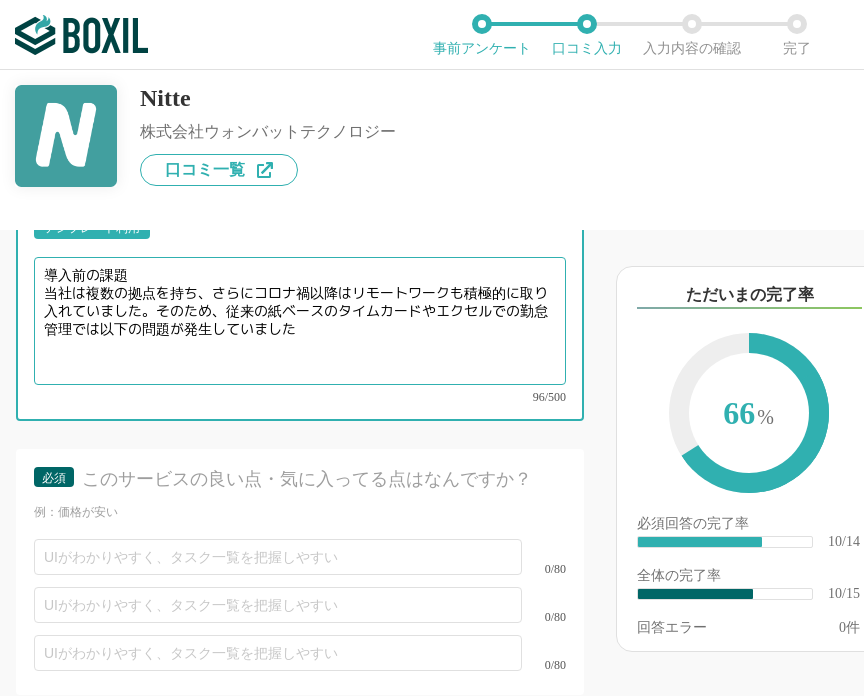 click on "導入前の課題
当社は複数の拠点を持ち、さらにコロナ禍以降はリモートワークも積極的に取り入れていました。そのため、従来の紙ベースのタイムカードやエクセルでの勤怠管理では以下の問題が発生していました" at bounding box center (300, 321) 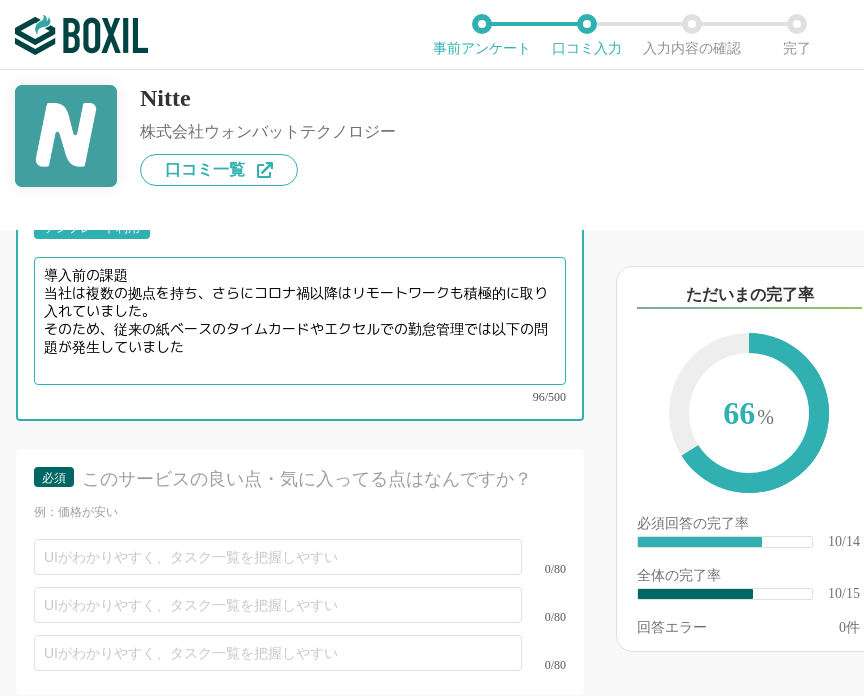 click on "導入前の課題
当社は複数の拠点を持ち、さらにコロナ禍以降はリモートワークも積極的に取り入れていました。
そのため、従来の紙ベースのタイムカードやエクセルでの勤怠管理では以下の問題が発生していました" at bounding box center [300, 321] 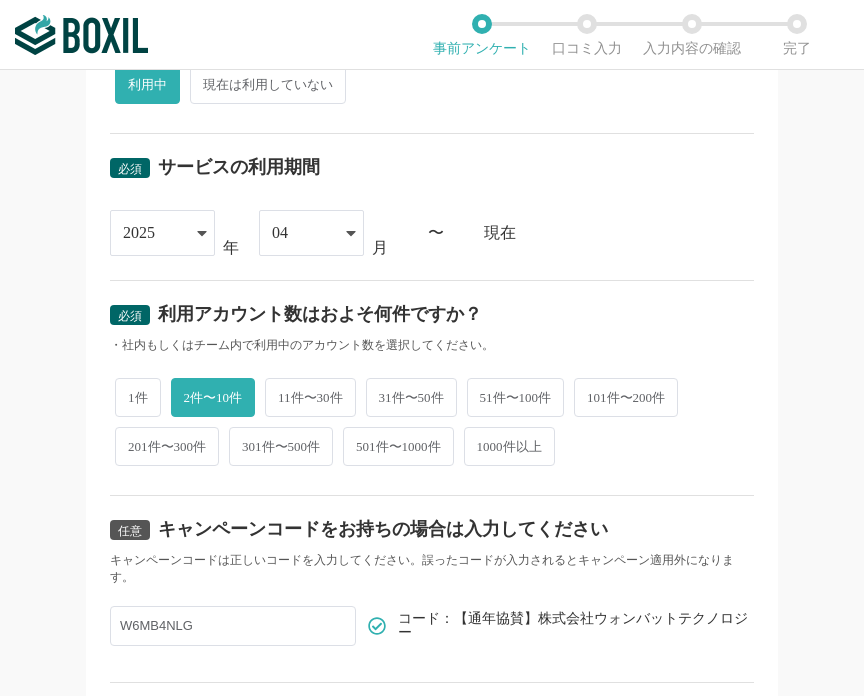 scroll, scrollTop: 893, scrollLeft: 0, axis: vertical 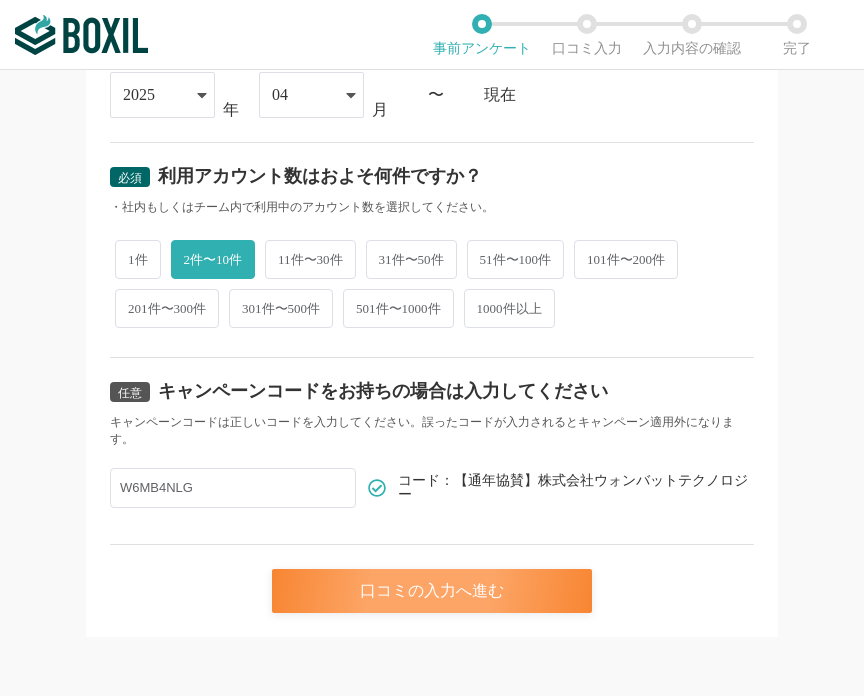 click on "口コミの入力へ進む" at bounding box center (432, 591) 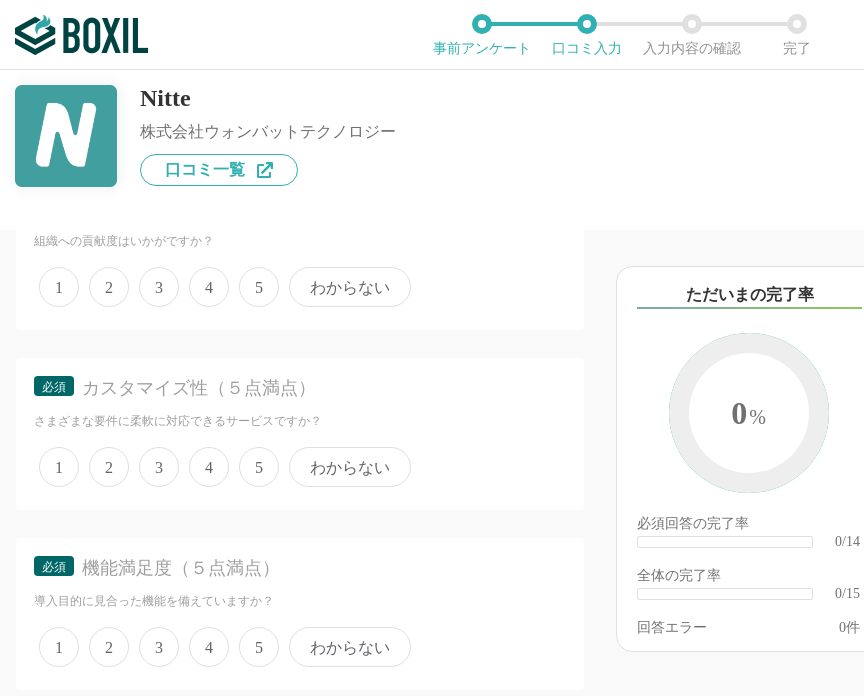 scroll, scrollTop: 500, scrollLeft: 0, axis: vertical 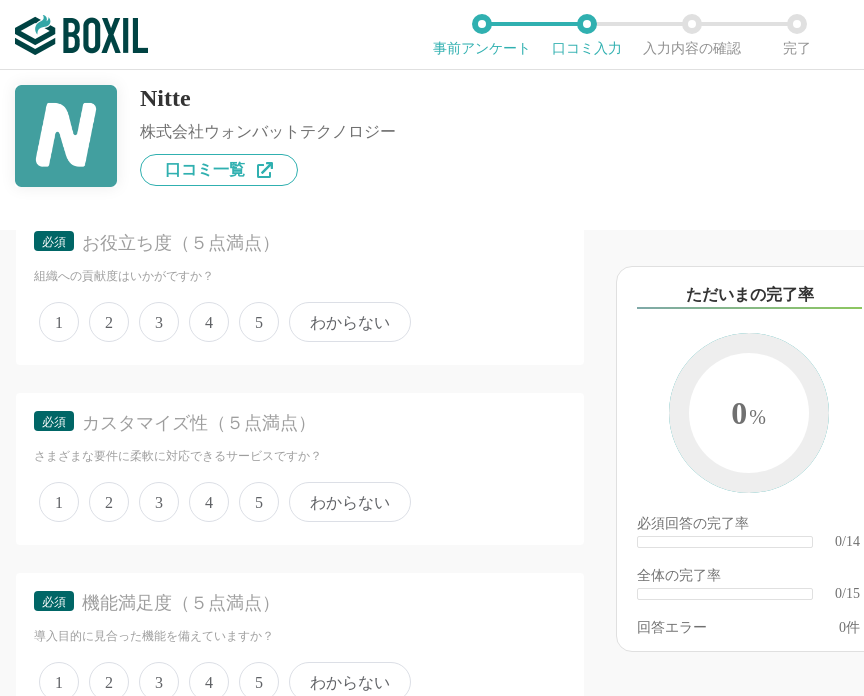 click on "4" at bounding box center (209, 322) 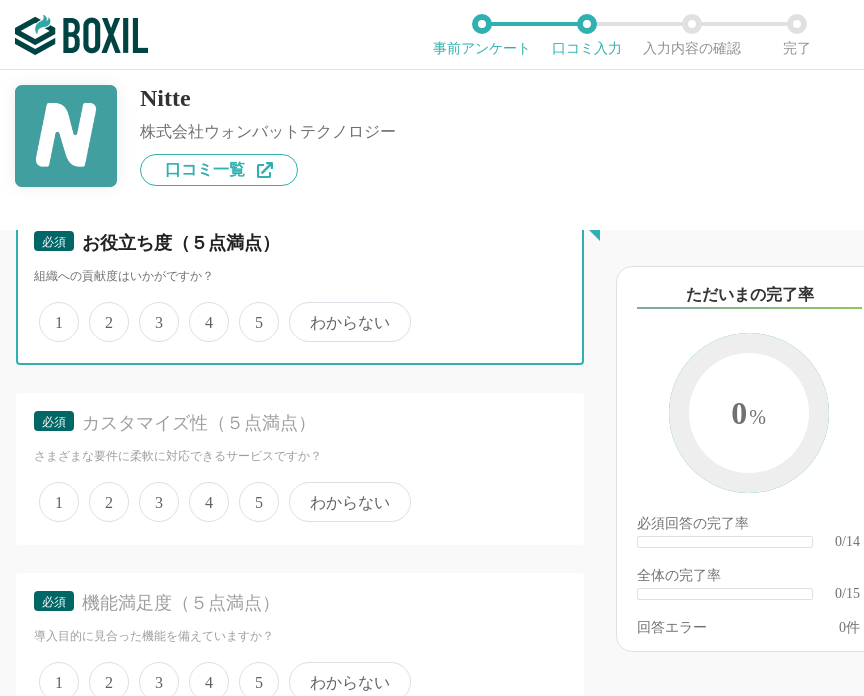 click on "4" at bounding box center [200, 311] 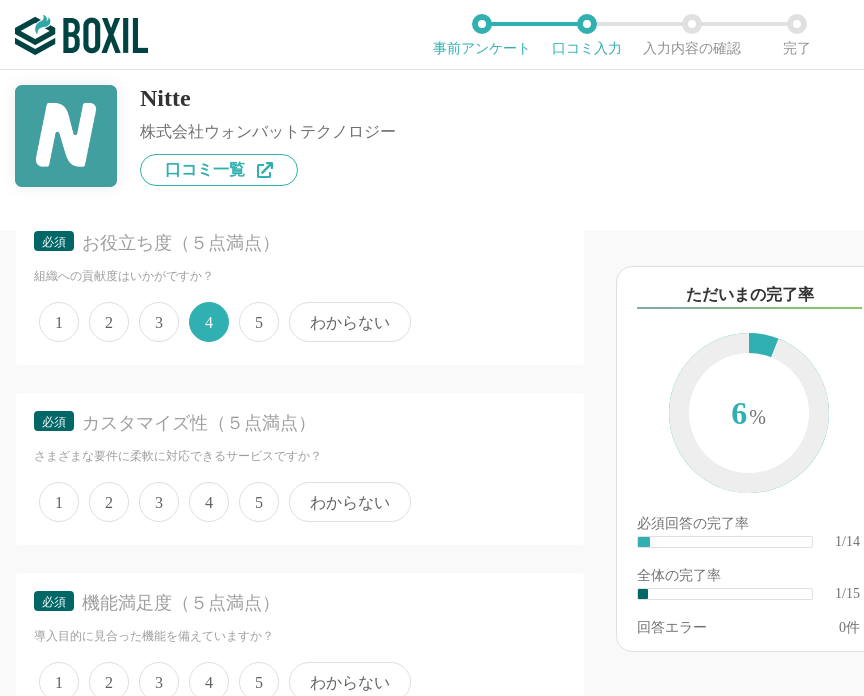 click on "4" at bounding box center [209, 502] 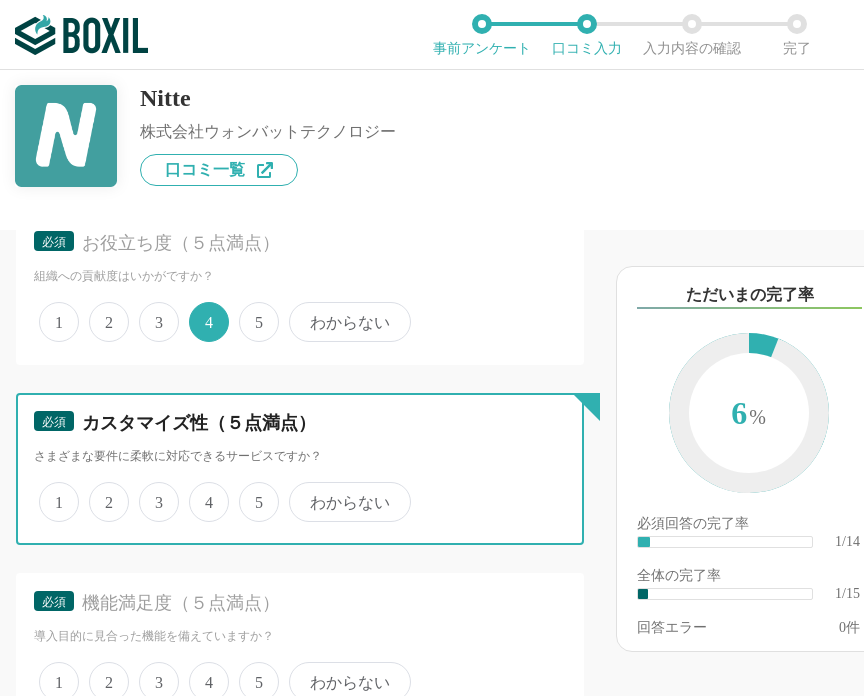 click on "4" at bounding box center [200, 491] 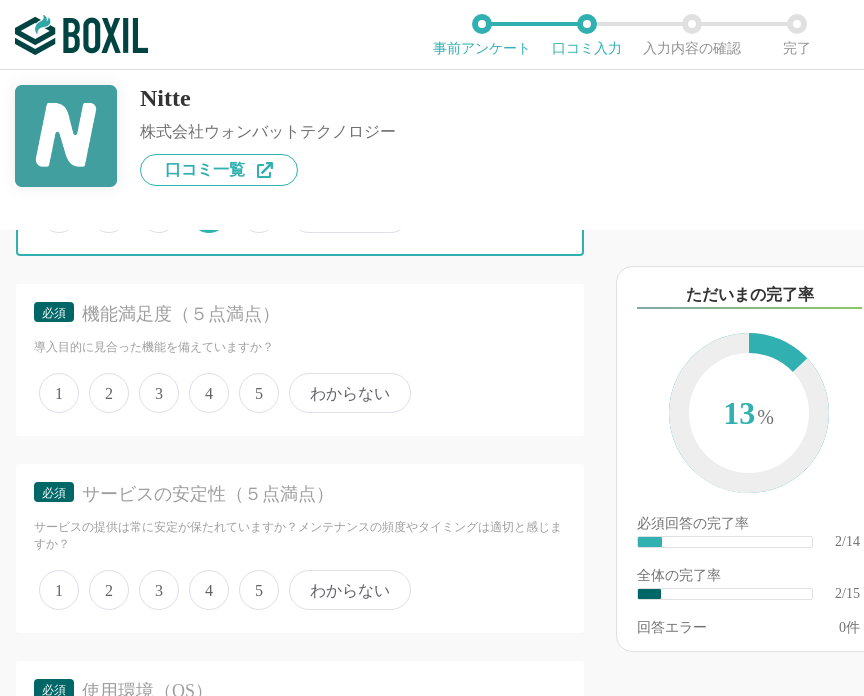 scroll, scrollTop: 800, scrollLeft: 0, axis: vertical 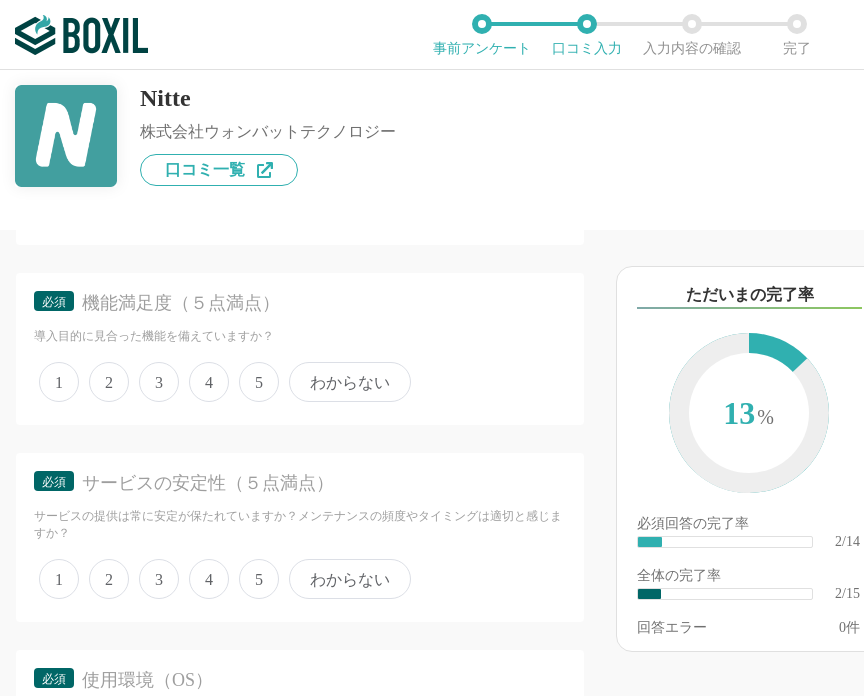 click on "1 2 3 4 5 わからない" at bounding box center [300, 382] 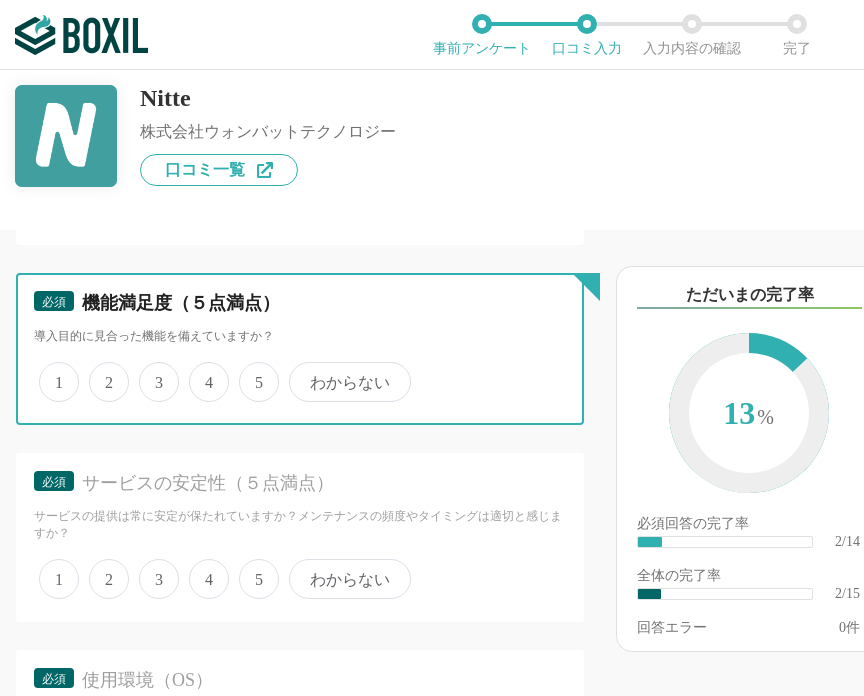 click on "5" at bounding box center [250, 371] 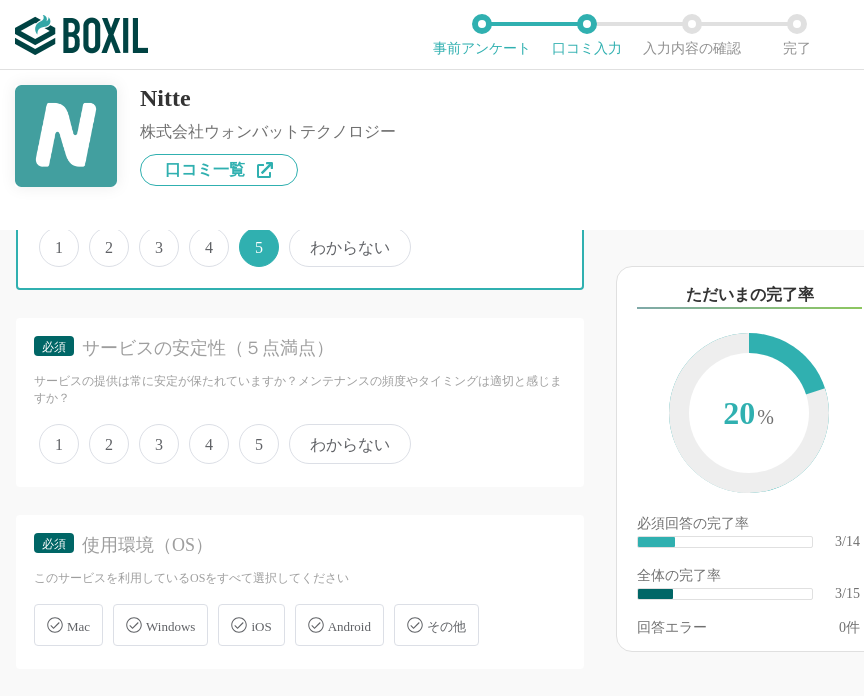 scroll, scrollTop: 1100, scrollLeft: 0, axis: vertical 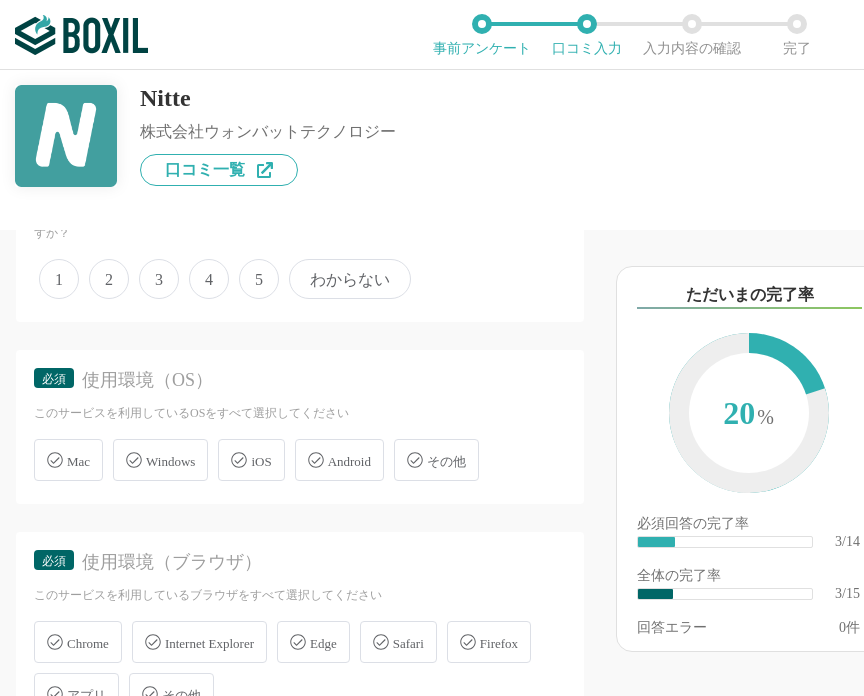 click on "5" at bounding box center (259, 279) 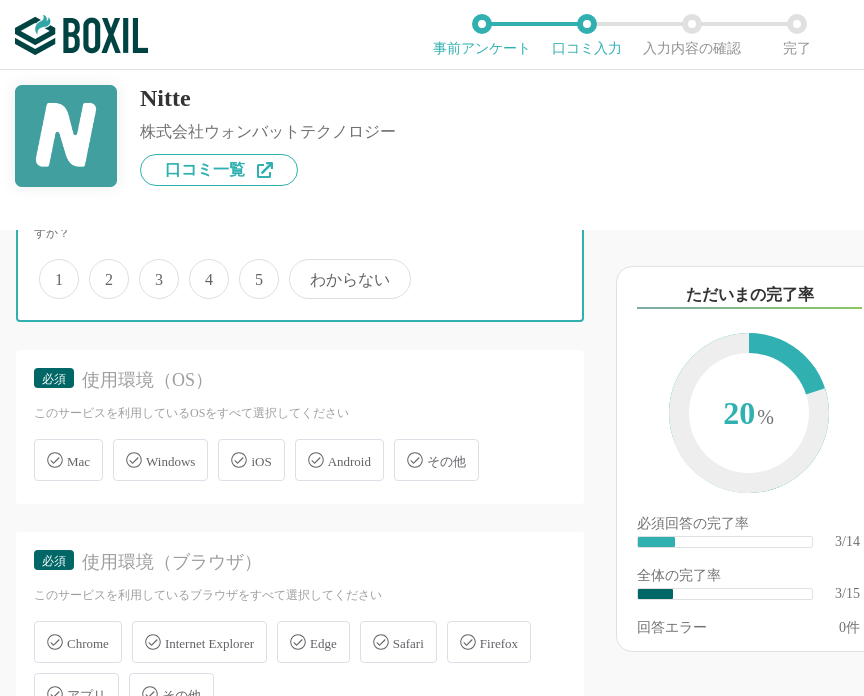 click on "5" at bounding box center (250, 268) 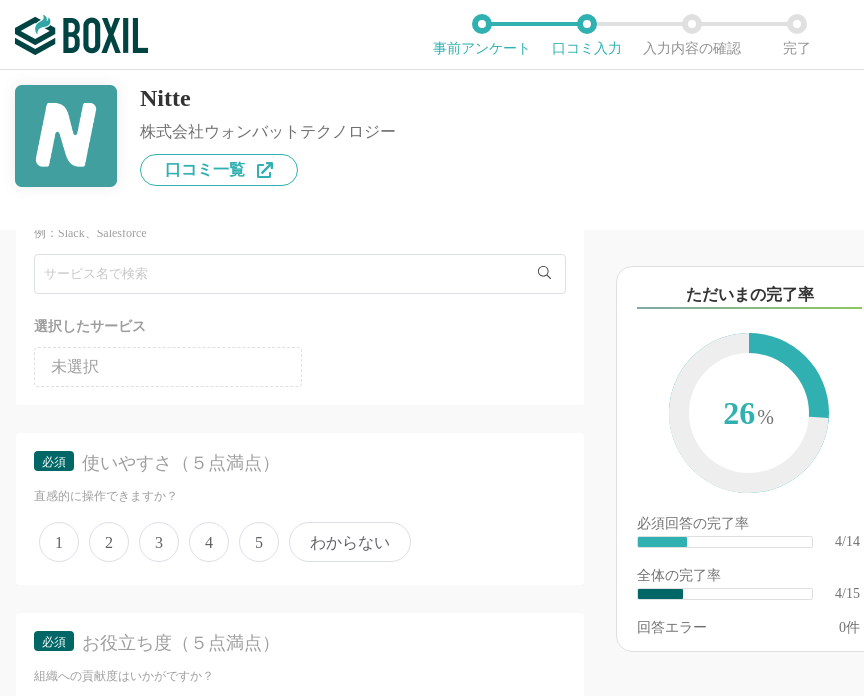 click on "5" at bounding box center (259, 542) 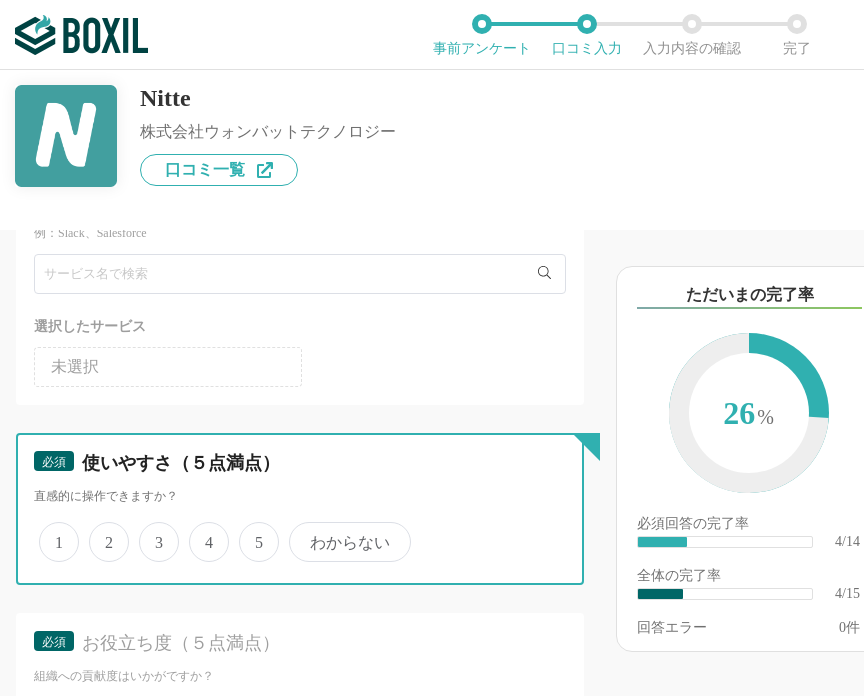 click on "5" at bounding box center [250, 531] 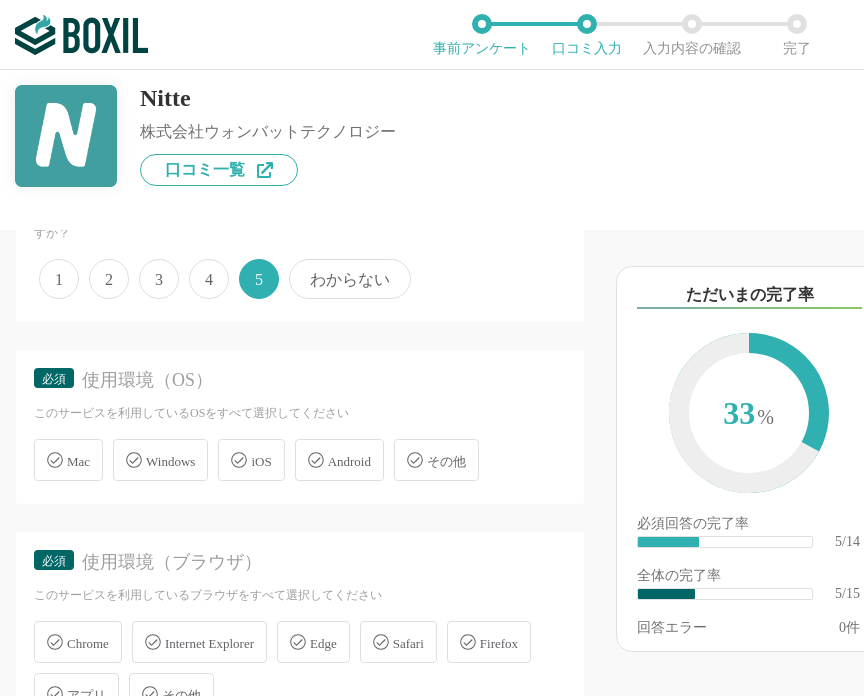 click on "Windows" at bounding box center [170, 461] 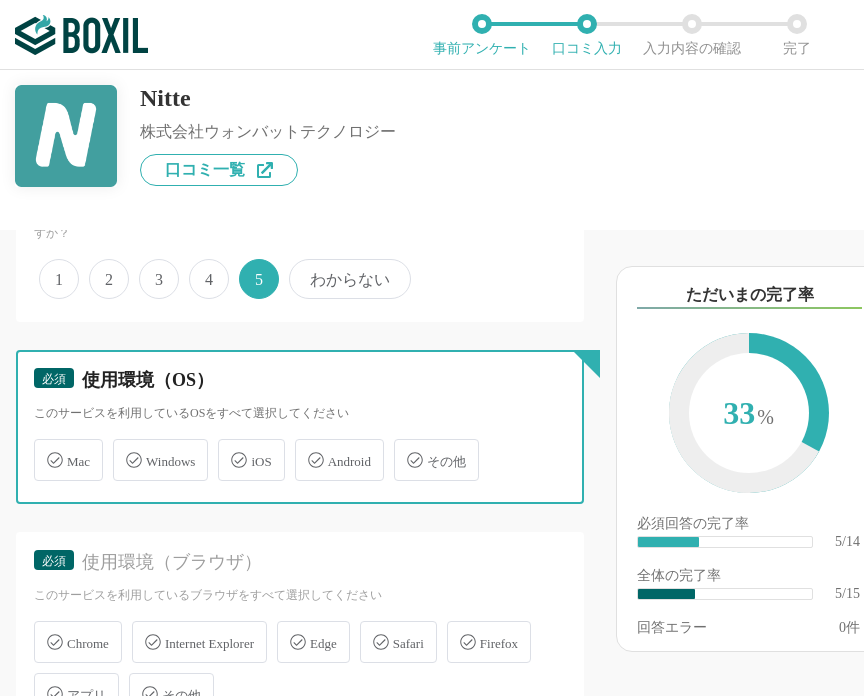 click on "Windows" at bounding box center (123, 448) 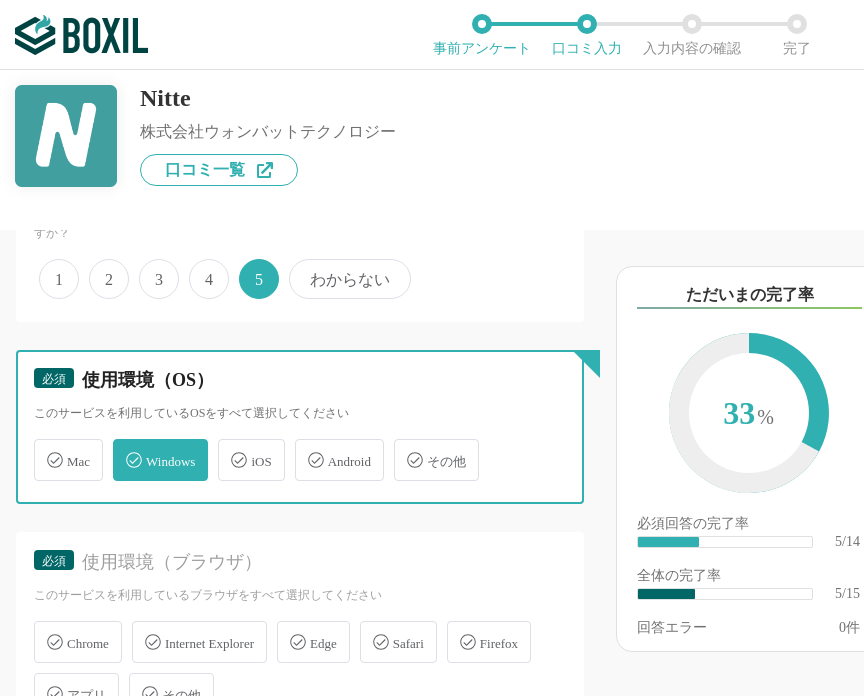 checkbox on "true" 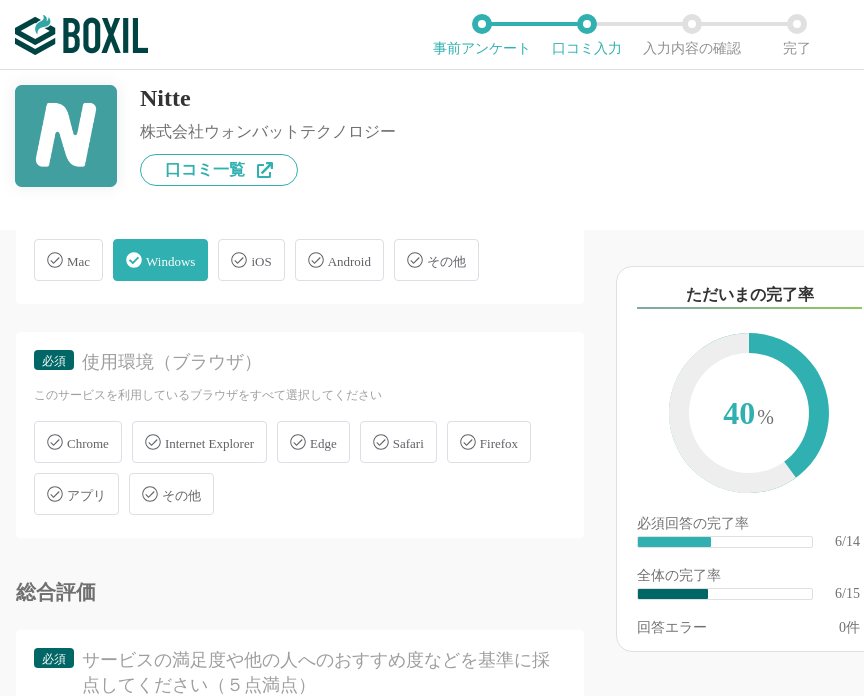 click on "Chrome" at bounding box center [88, 443] 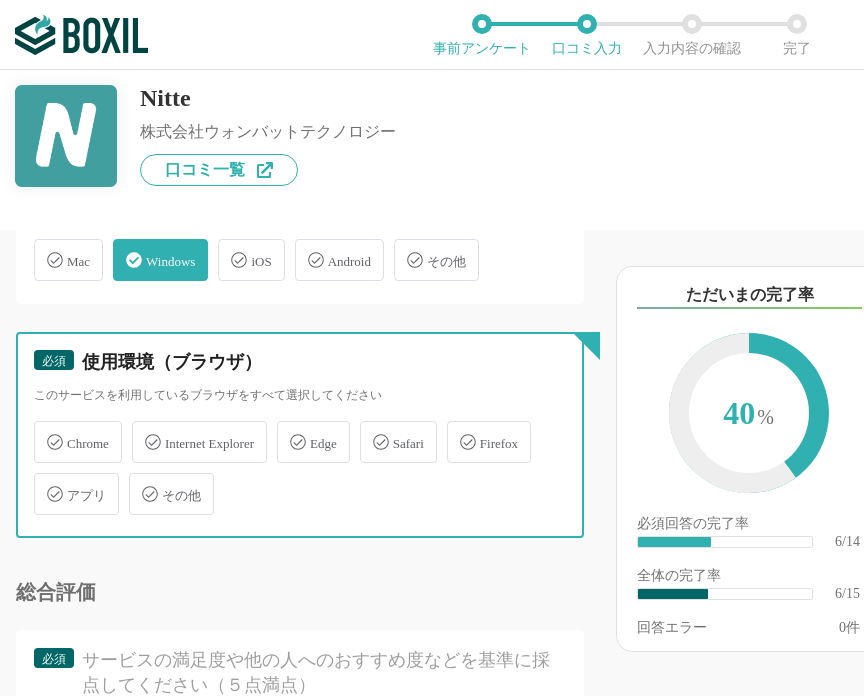 click on "Chrome" at bounding box center [44, 430] 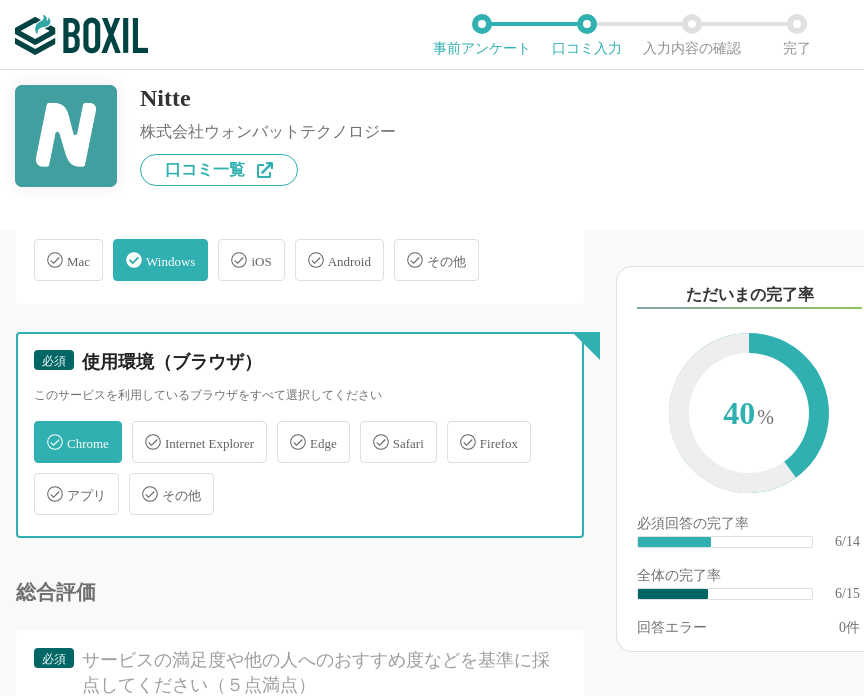 checkbox on "true" 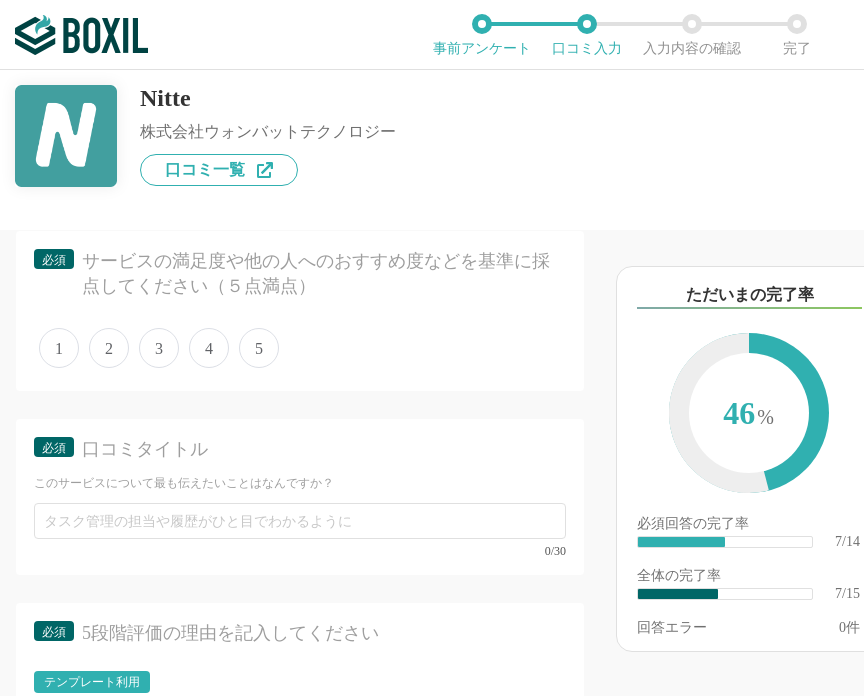 scroll, scrollTop: 1700, scrollLeft: 0, axis: vertical 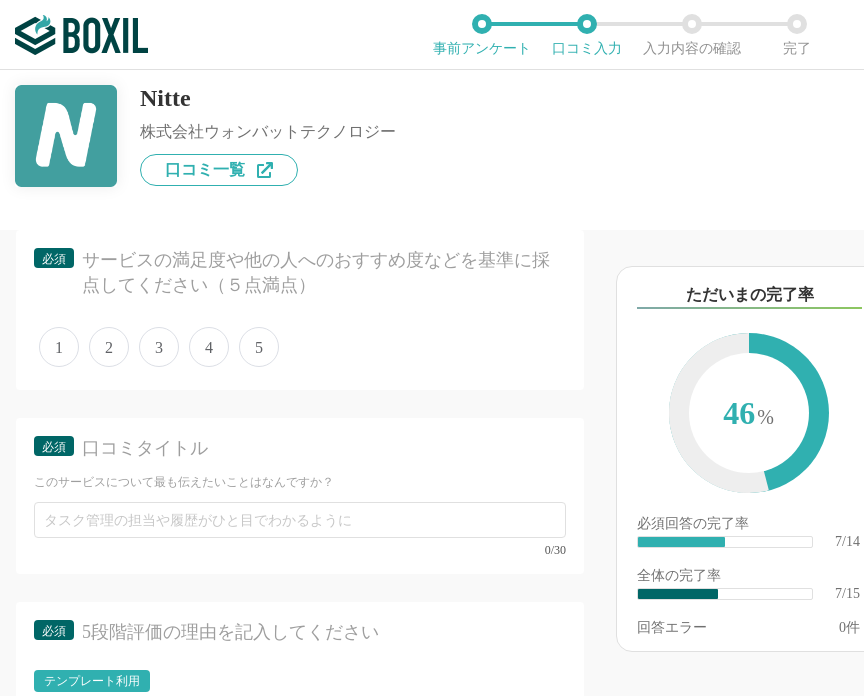 click on "4" at bounding box center [209, 347] 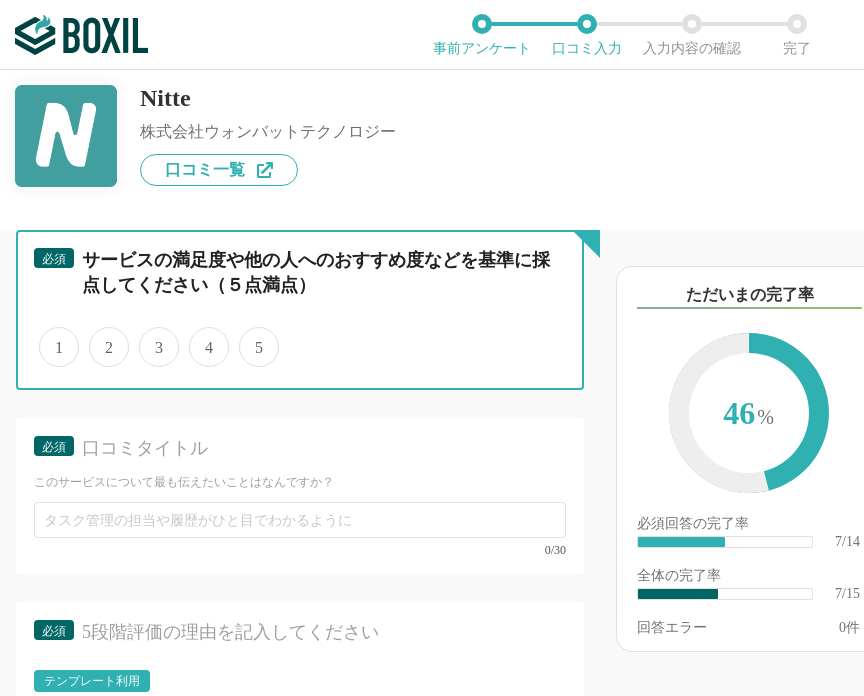 click on "4" at bounding box center (200, 336) 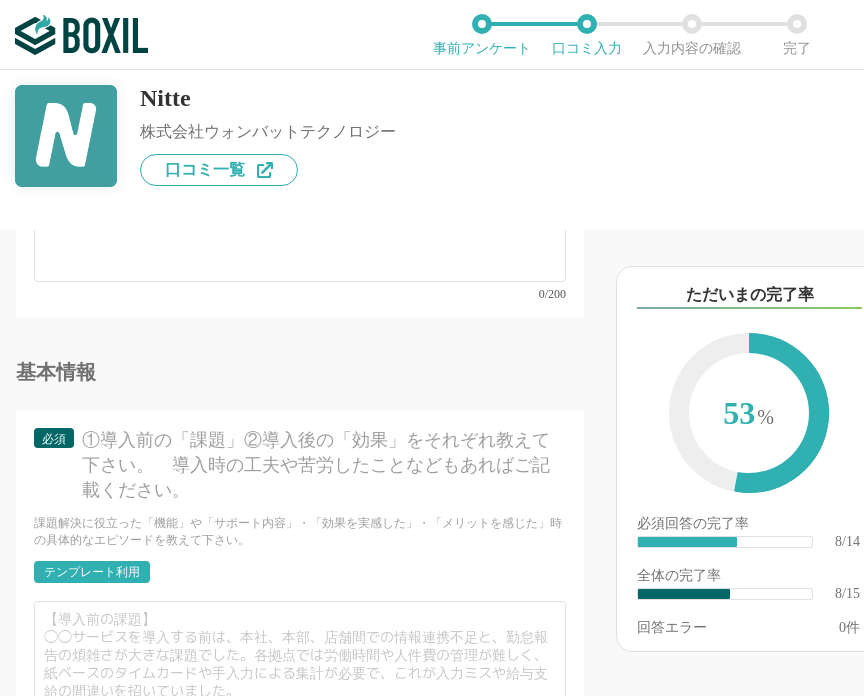 scroll, scrollTop: 2300, scrollLeft: 0, axis: vertical 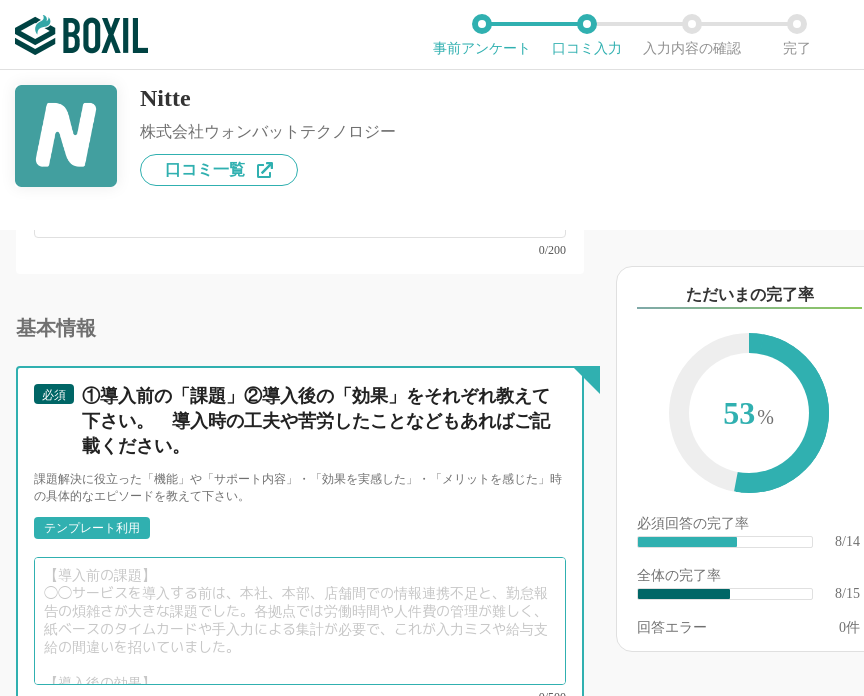 click at bounding box center (300, 621) 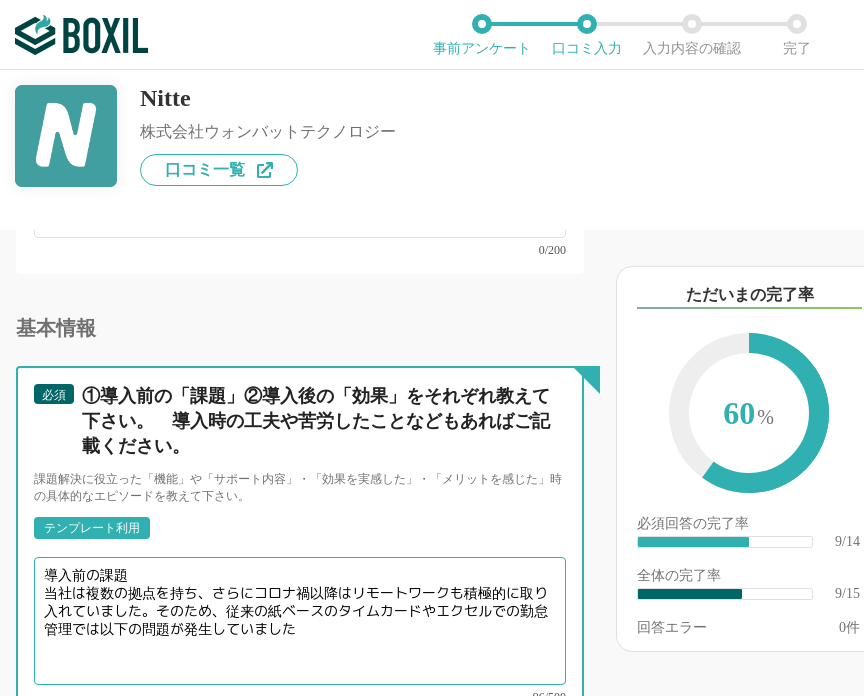 click on "導入前の課題
当社は複数の拠点を持ち、さらにコロナ禍以降はリモートワークも積極的に取り入れていました。そのため、従来の紙ベースのタイムカードやエクセルでの勤怠管理では以下の問題が発生していました" at bounding box center [300, 621] 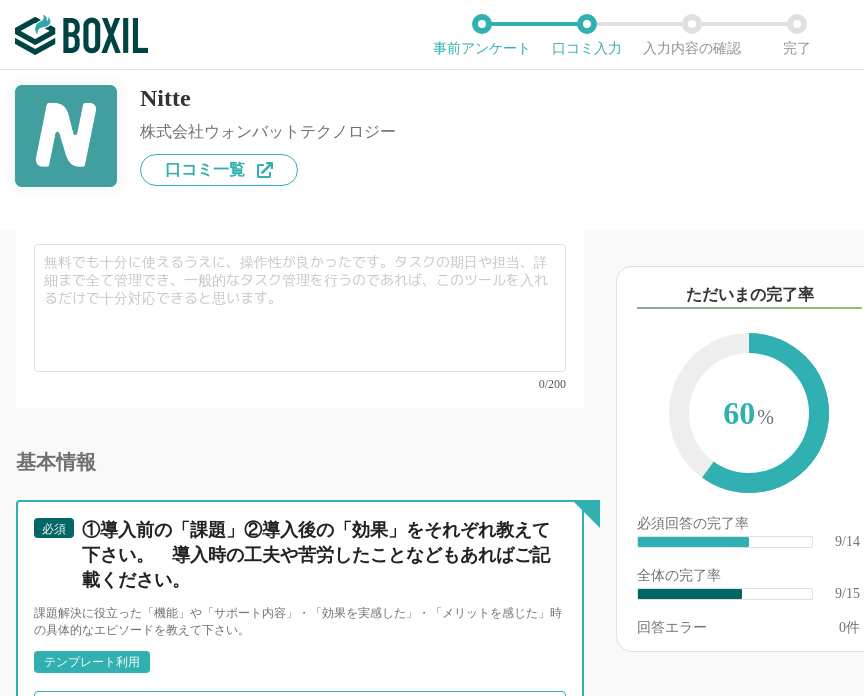 scroll, scrollTop: 1900, scrollLeft: 0, axis: vertical 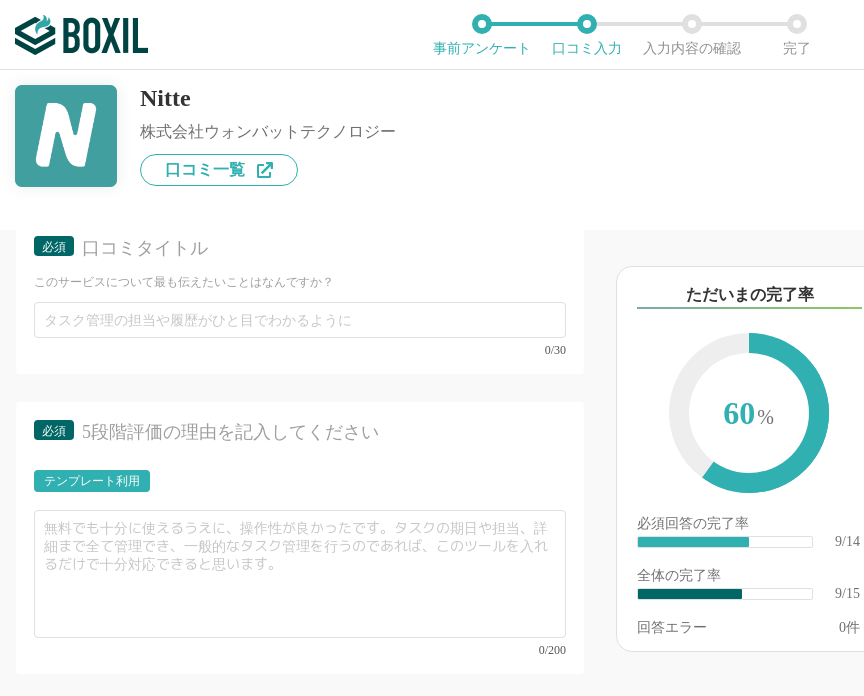 type on "導入前の課題
当社は複数の拠点を持ち、さらにコロナ禍以降はリモートワークも積極的に取り入れていました。
そのため、従来の紙ベースのタイムカードやエクセルでの勤怠管理では以下の問題が発生していました" 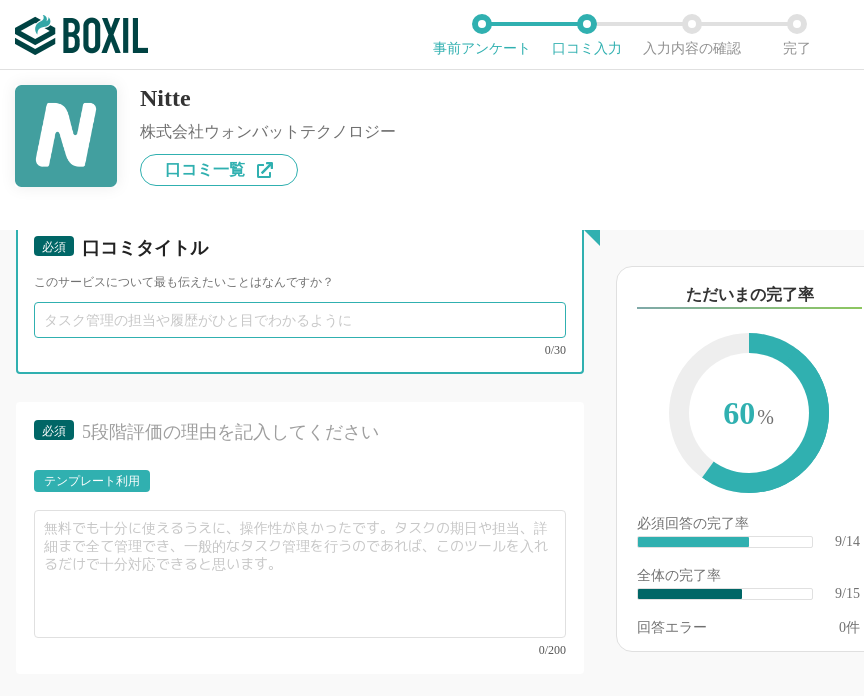 click at bounding box center (300, 320) 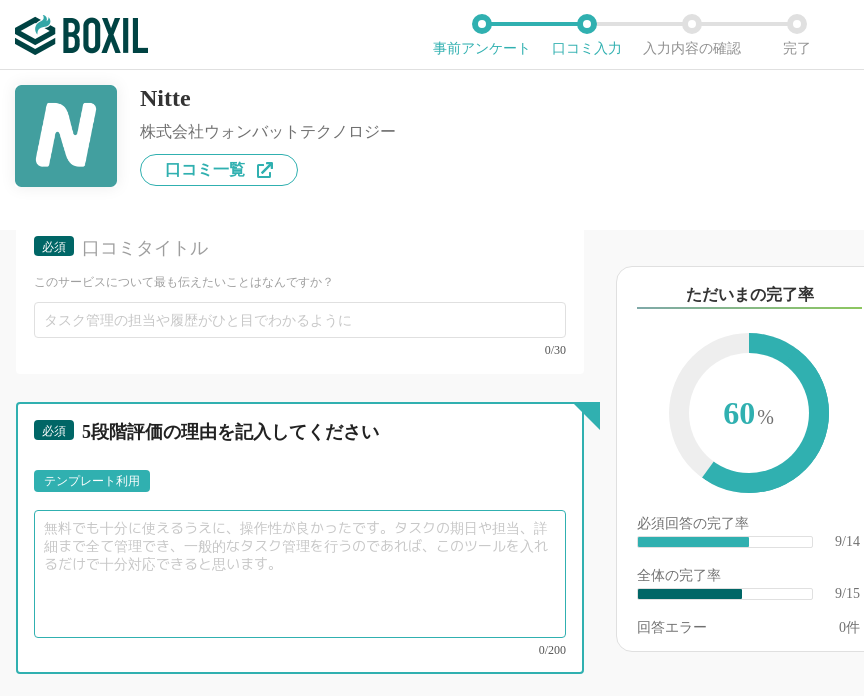 click at bounding box center (300, 574) 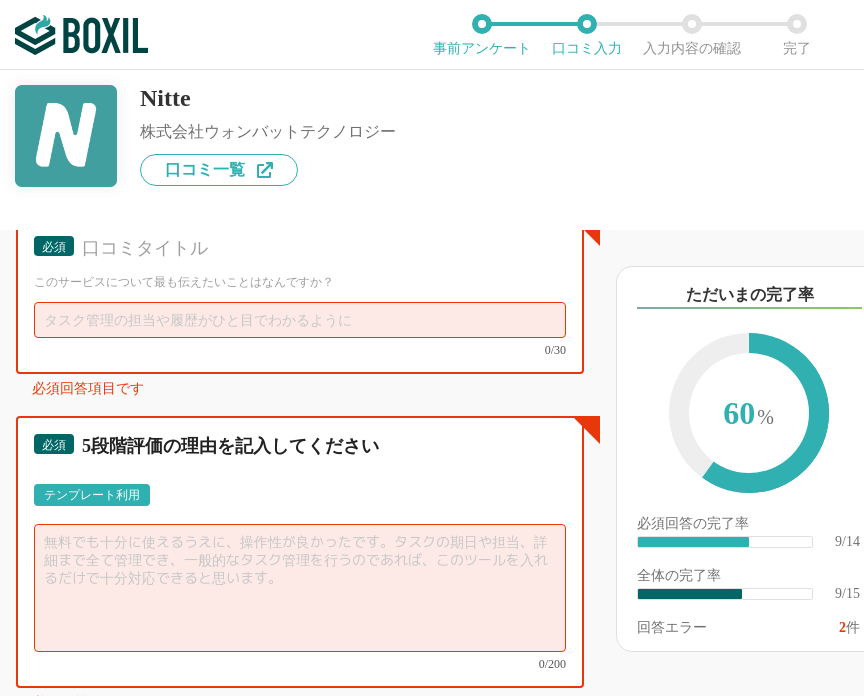 click at bounding box center [300, 588] 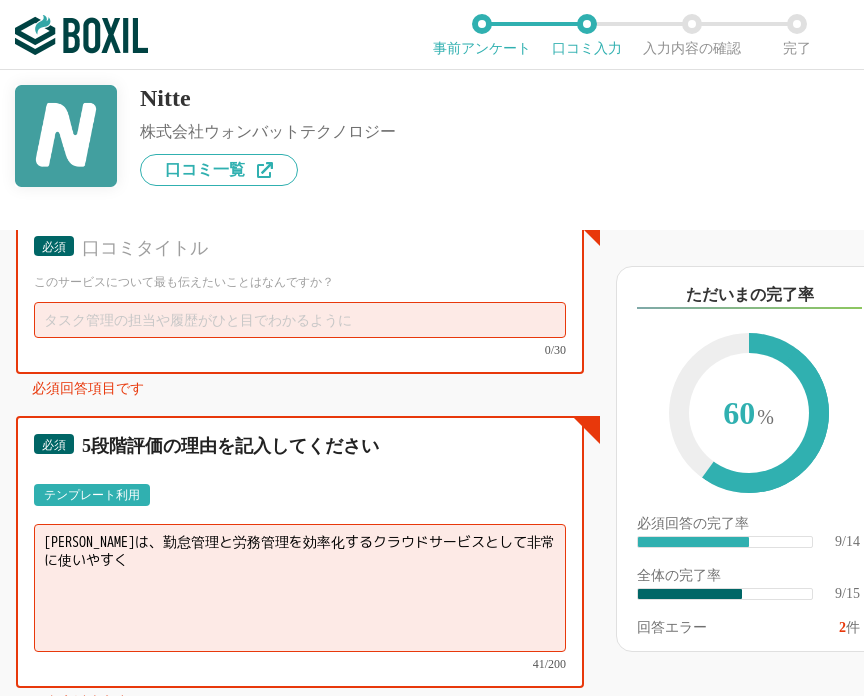 click on "[PERSON_NAME]は、勤怠管理と労務管理を効率化するクラウドサービスとして非常に使いやすく" at bounding box center [300, 588] 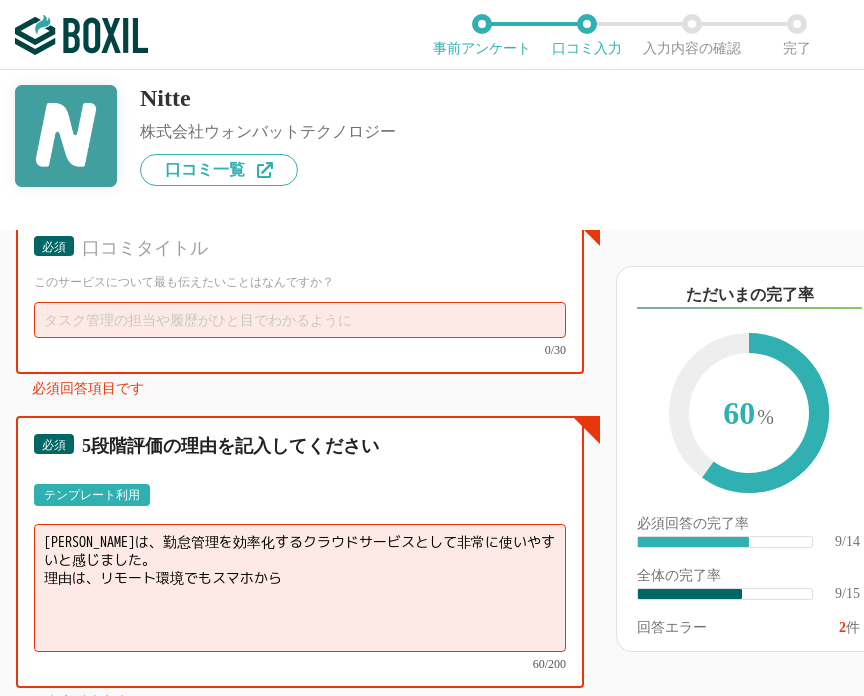 drag, startPoint x: 212, startPoint y: 590, endPoint x: 84, endPoint y: 583, distance: 128.19127 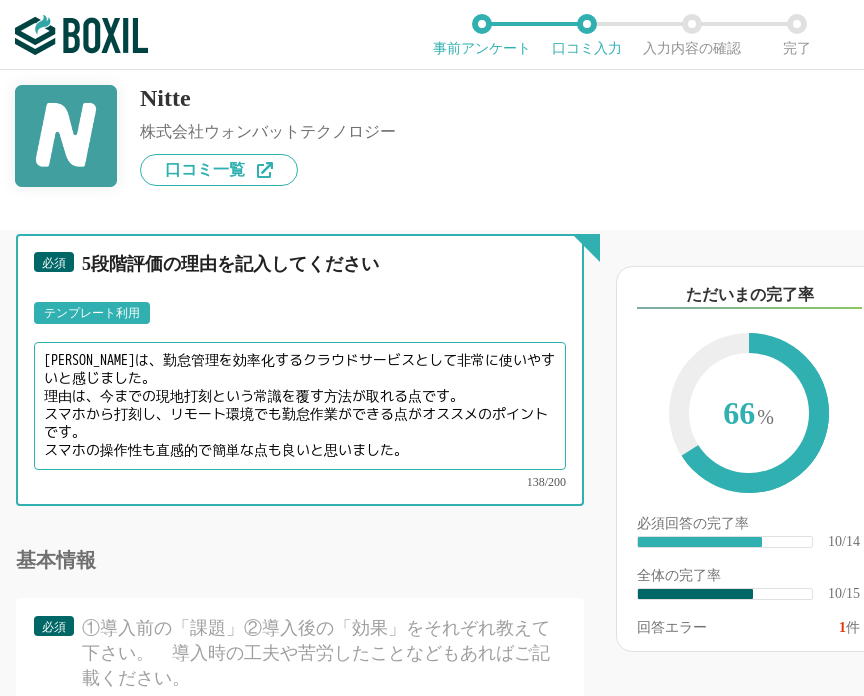 scroll, scrollTop: 1900, scrollLeft: 0, axis: vertical 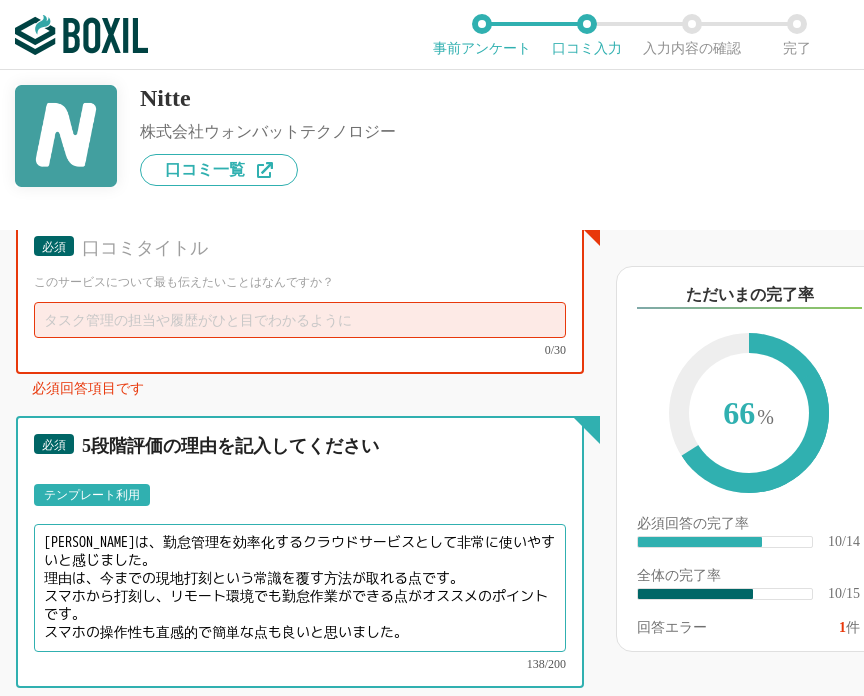 type on "[PERSON_NAME]は、勤怠管理を効率化するクラウドサービスとして非常に使いやすいと感じました。
理由は、今までの現地打刻という常識を覆す方法が取れる点です。
スマホから打刻し、リモート環境でも勤怠作業ができる点がオススメのポイントです。
スマホの操作性も直感的で簡単な点も良いと思いました。" 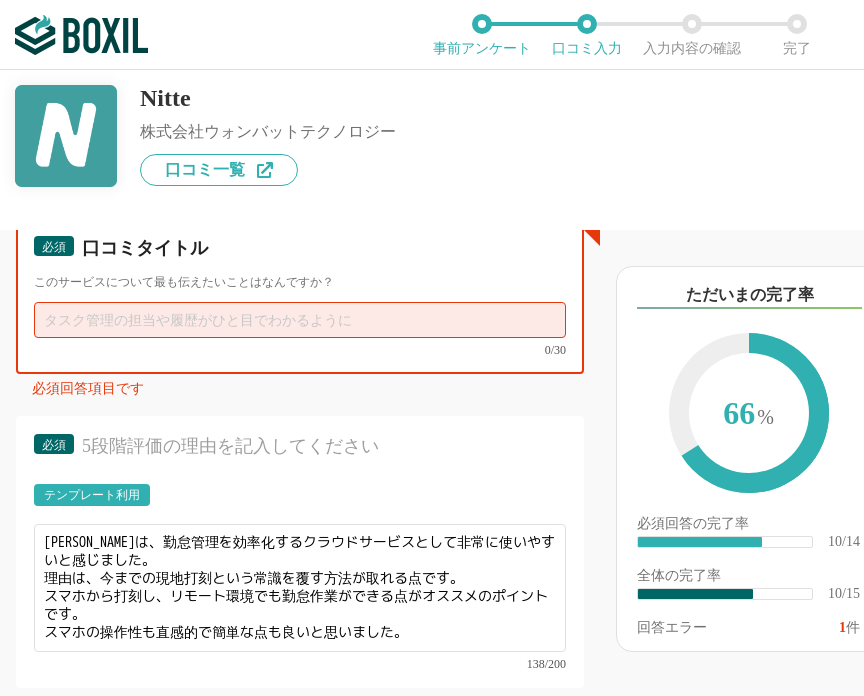 click at bounding box center (300, 320) 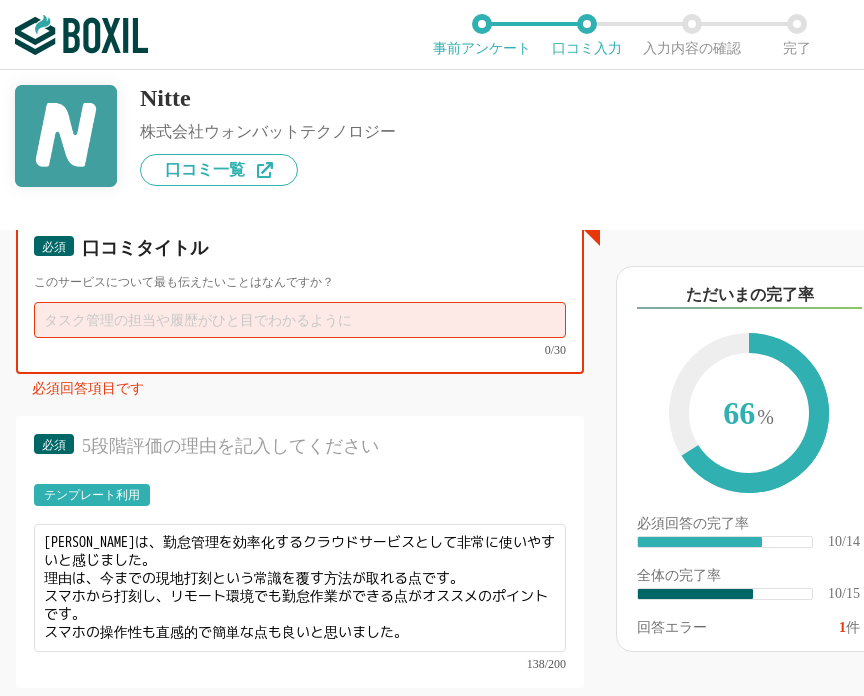 click at bounding box center (300, 320) 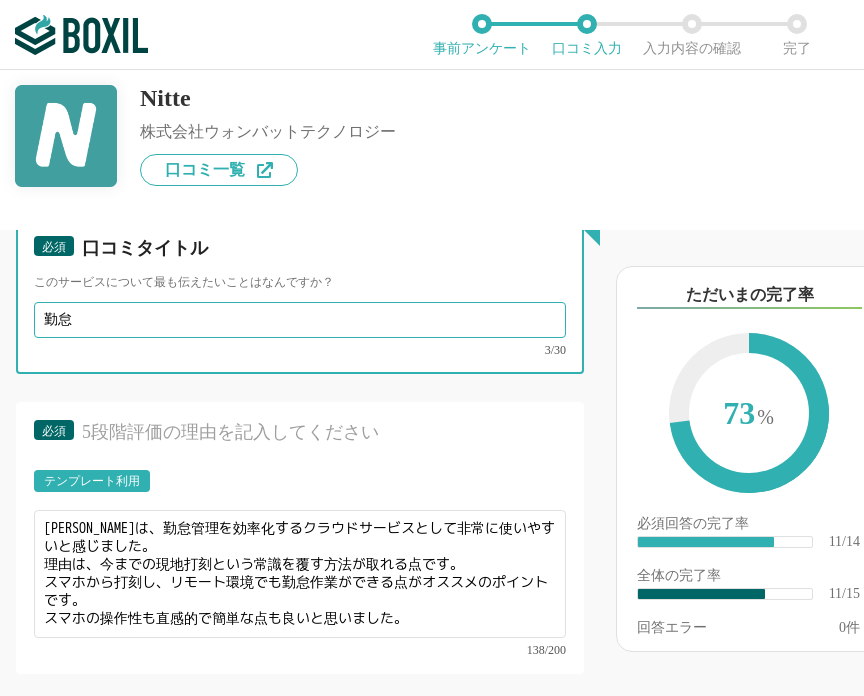 type on "[PERSON_NAME]" 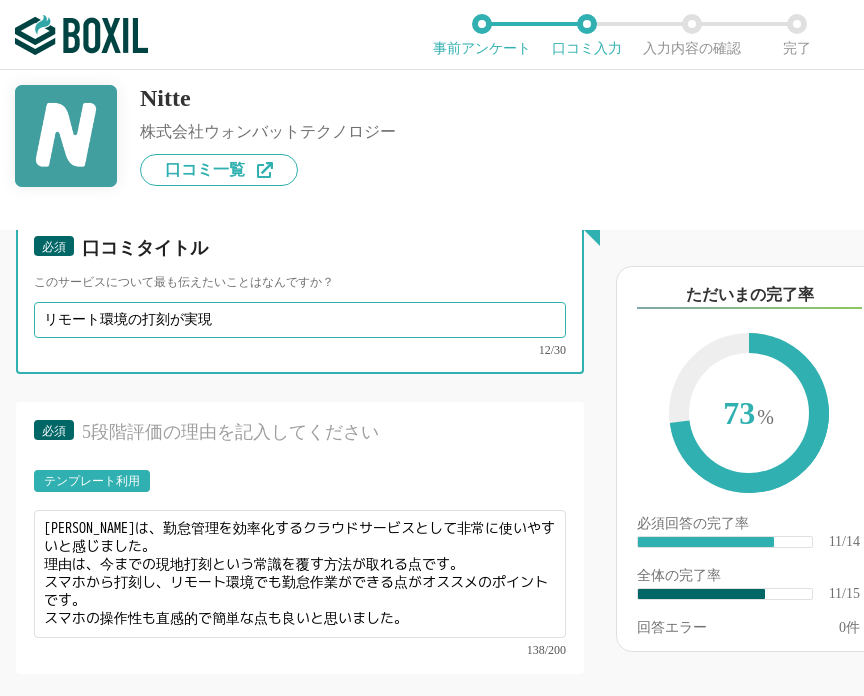 type on "リモート環境の打刻が実現" 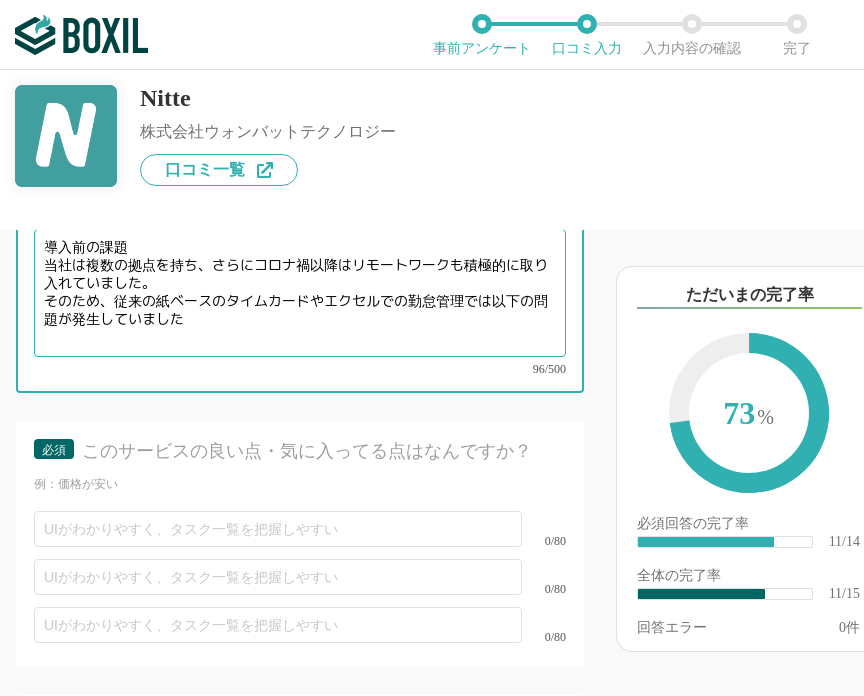 scroll, scrollTop: 2541, scrollLeft: 0, axis: vertical 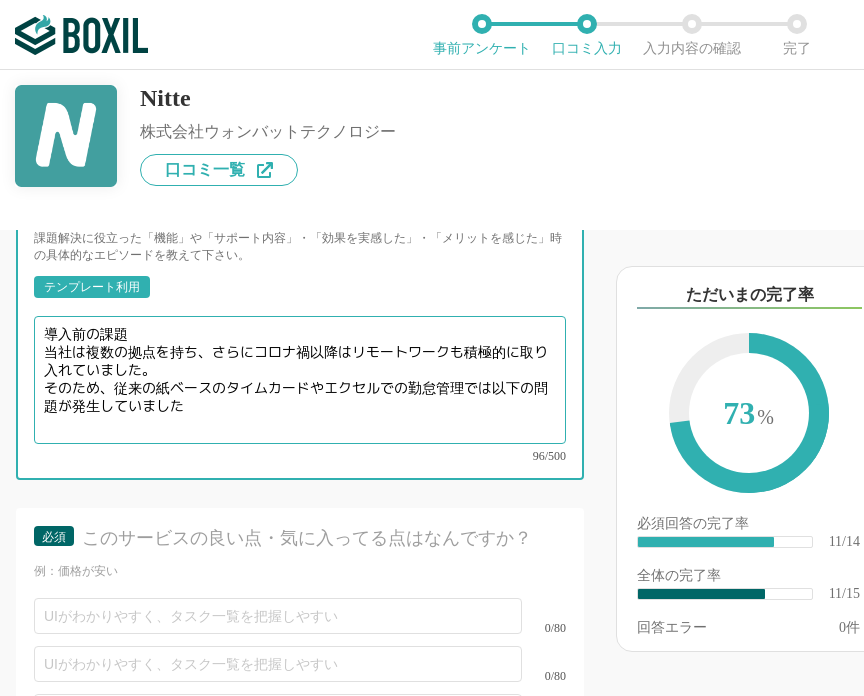 click on "導入前の課題
当社は複数の拠点を持ち、さらにコロナ禍以降はリモートワークも積極的に取り入れていました。
そのため、従来の紙ベースのタイムカードやエクセルでの勤怠管理では以下の問題が発生していました" at bounding box center [300, 380] 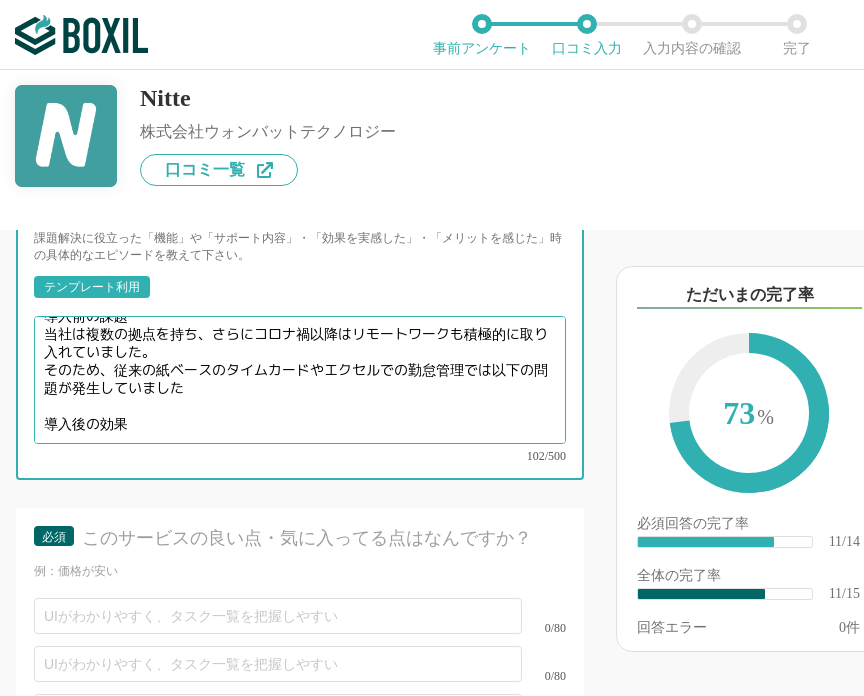 scroll, scrollTop: 54, scrollLeft: 0, axis: vertical 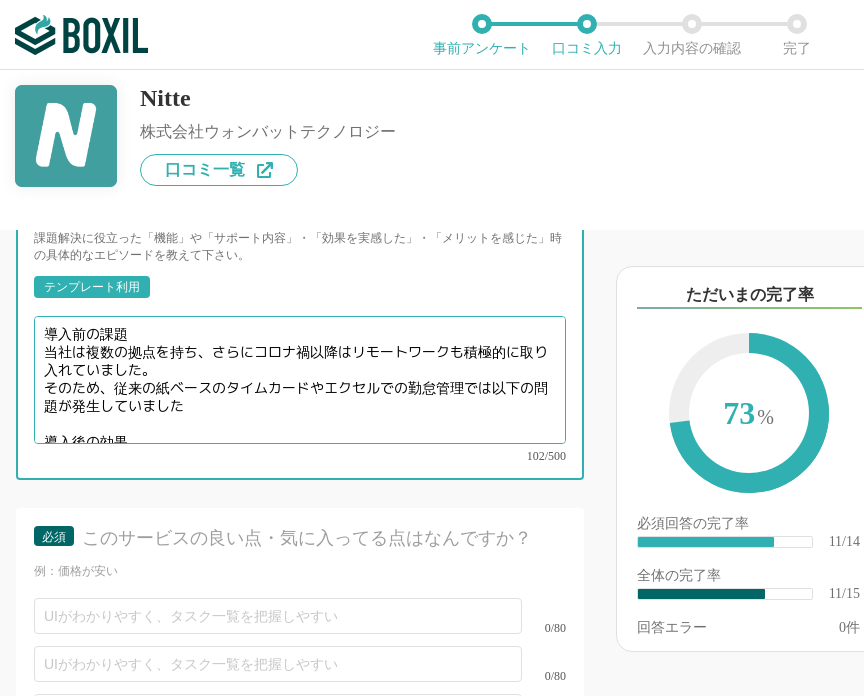drag, startPoint x: 228, startPoint y: 378, endPoint x: 33, endPoint y: 364, distance: 195.50192 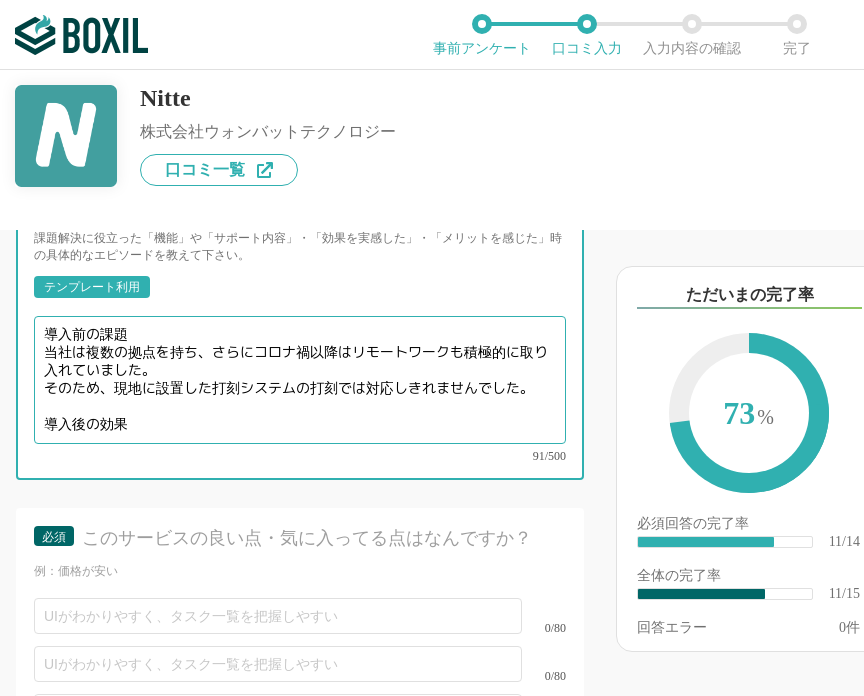 scroll, scrollTop: 32, scrollLeft: 0, axis: vertical 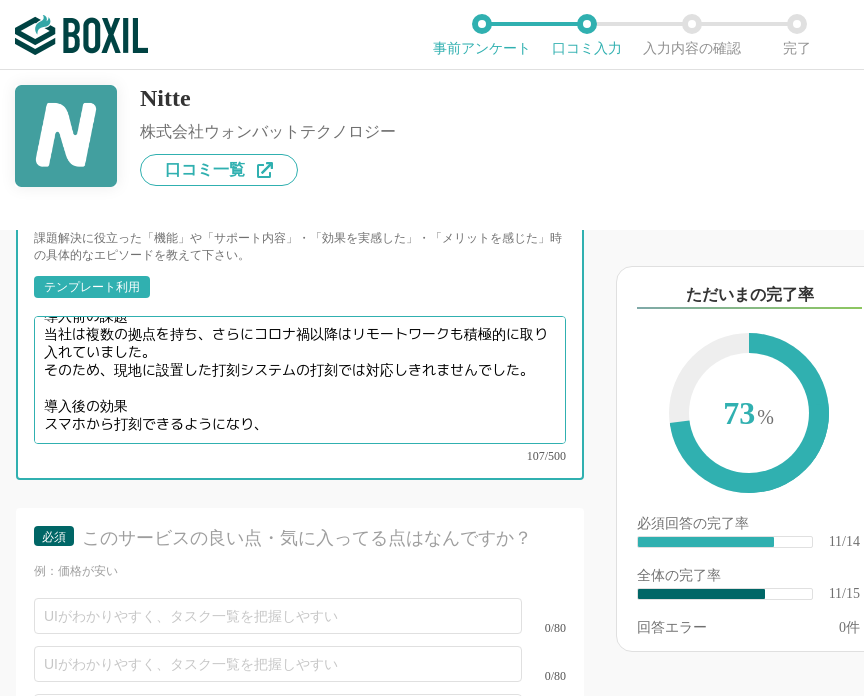 click on "導入前の課題
当社は複数の拠点を持ち、さらにコロナ禍以降はリモートワークも積極的に取り入れていました。
そのため、現地に設置した打刻システムの打刻では対応しきれませんでした。
導入後の効果
スマホから打刻できるようになり、" at bounding box center (300, 380) 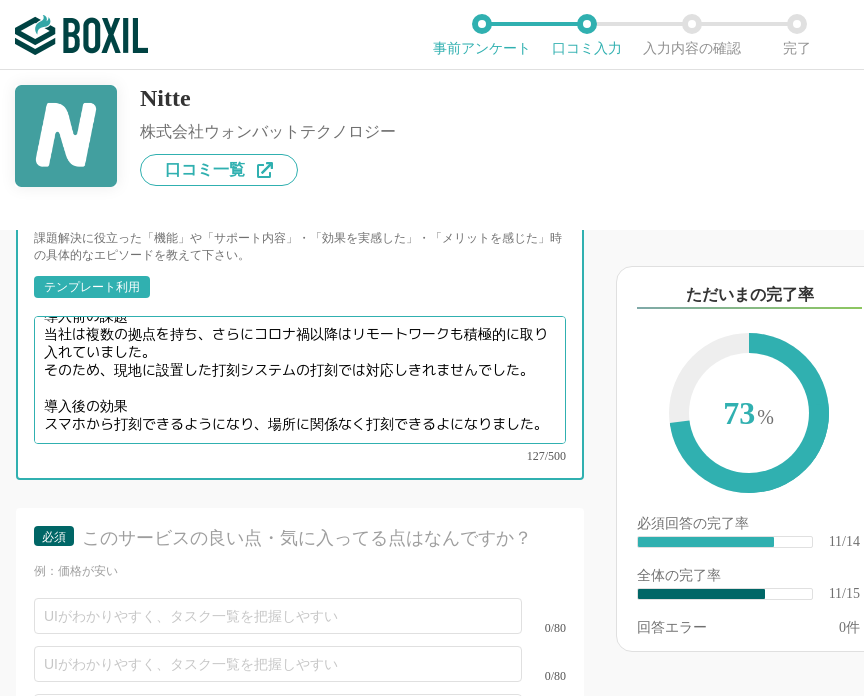 type on "導入前の課題
当社は複数の拠点を持ち、さらにコロナ禍以降はリモートワークも積極的に取り入れていました。
そのため、現地に設置した打刻システムの打刻では対応しきれませんでした。
導入後の効果
スマホから打刻できるようになり、場所に関係なく打刻できるよになりました。" 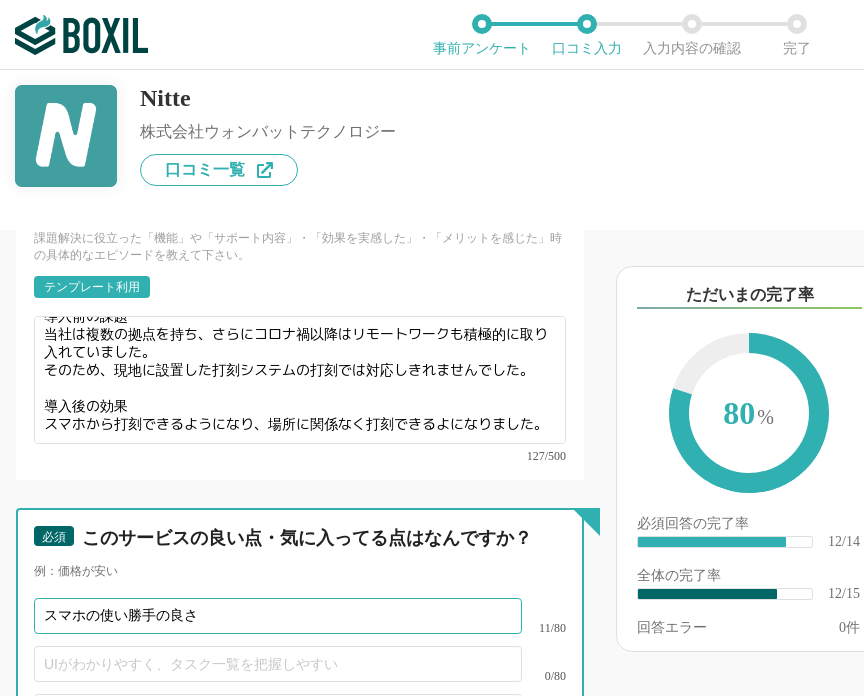 type on "スマホの使い勝手の良さ" 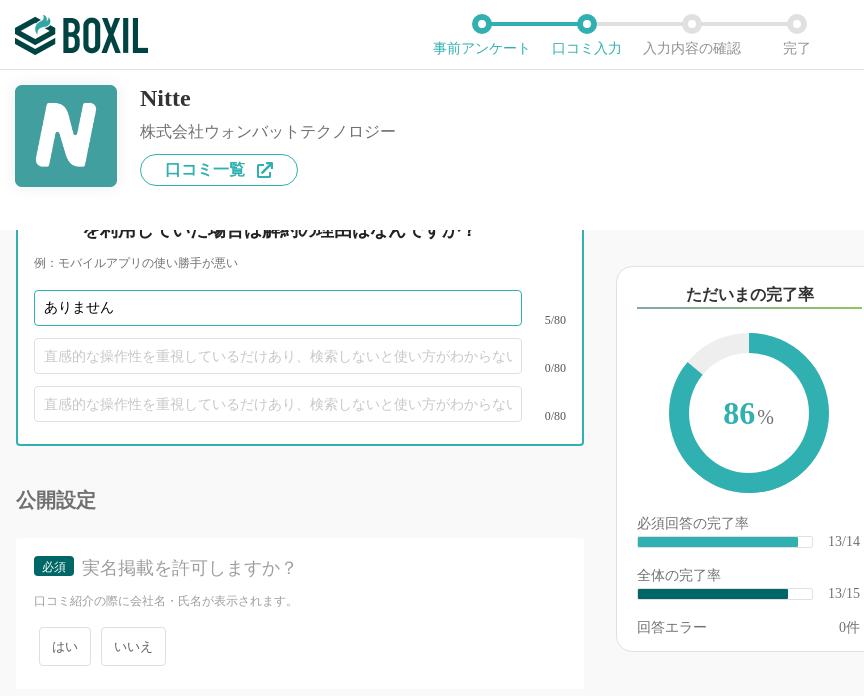 scroll, scrollTop: 3209, scrollLeft: 0, axis: vertical 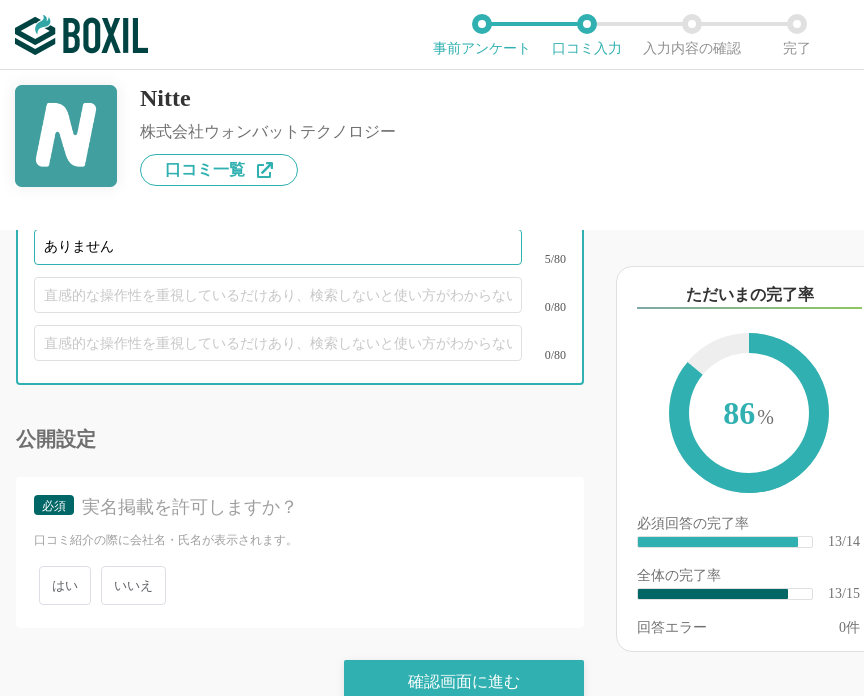 type on "ありません" 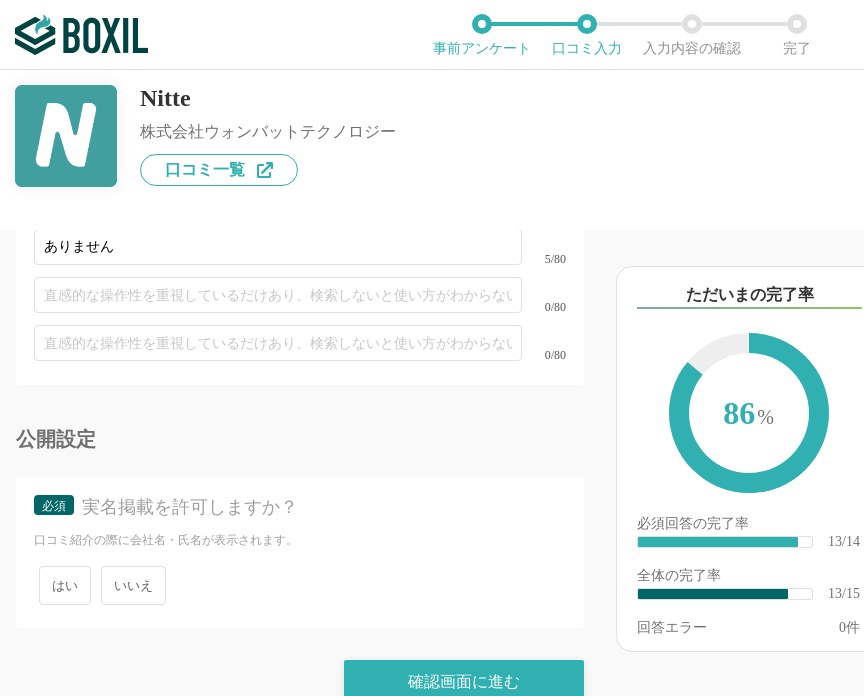 click on "いいえ" at bounding box center [133, 585] 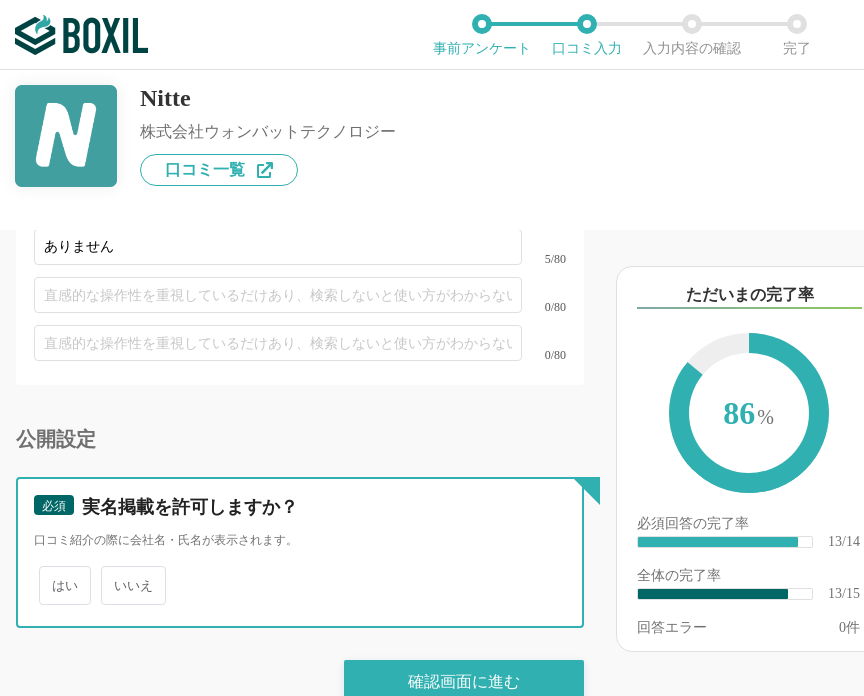 click on "いいえ" at bounding box center (112, 575) 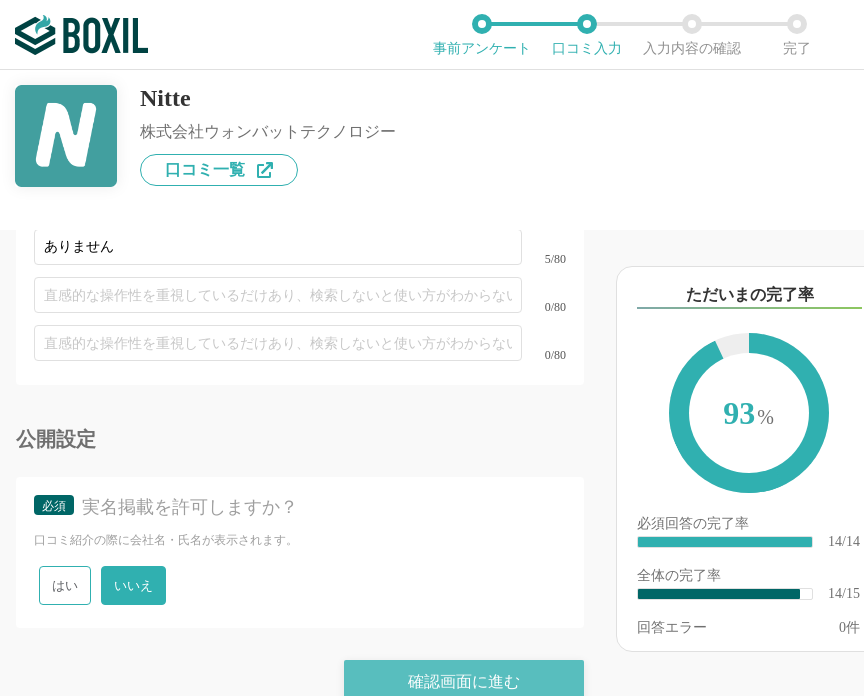 click on "確認画面に進む" at bounding box center (464, 682) 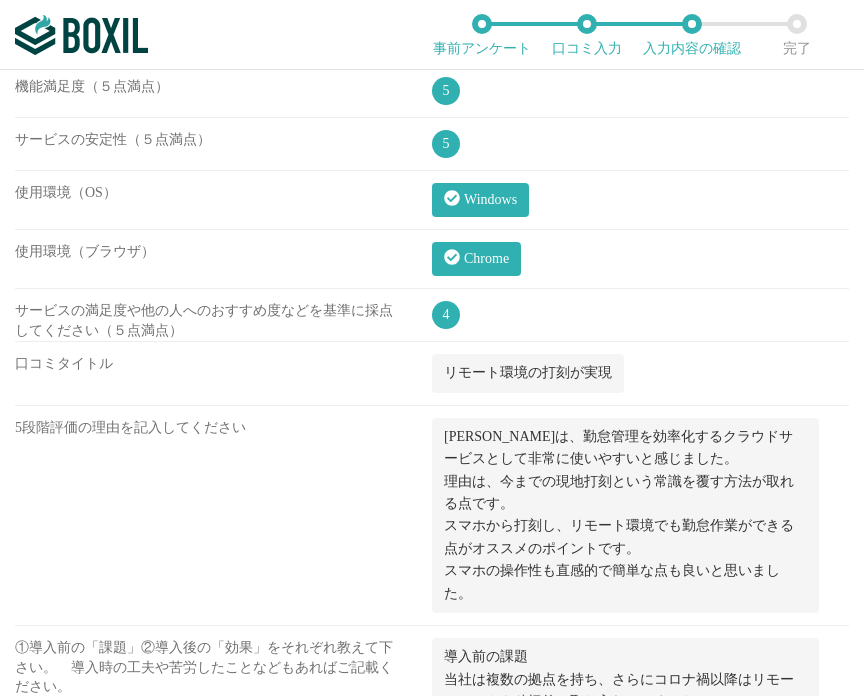 scroll, scrollTop: 1640, scrollLeft: 0, axis: vertical 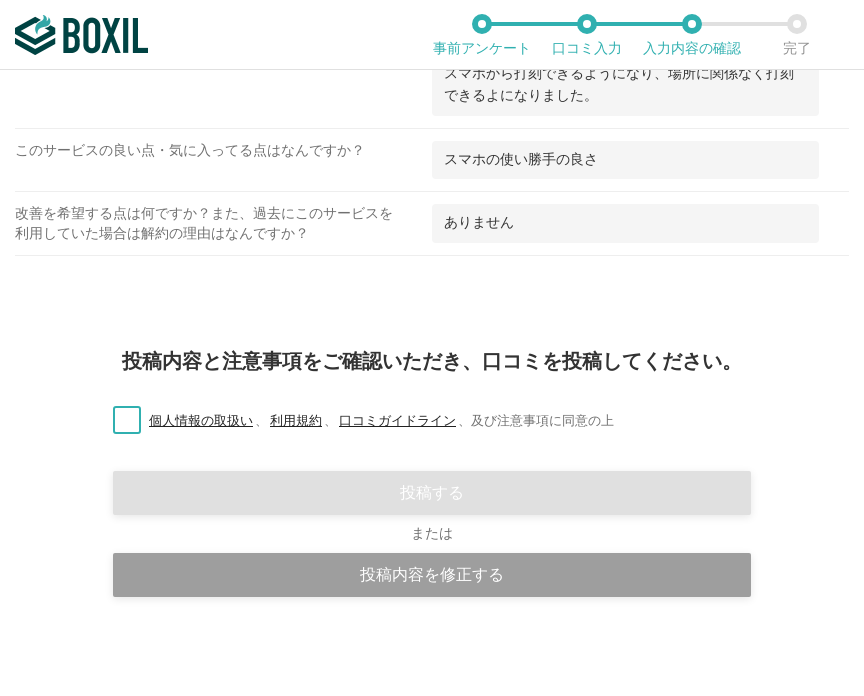 drag, startPoint x: 118, startPoint y: 424, endPoint x: 124, endPoint y: 439, distance: 16.155495 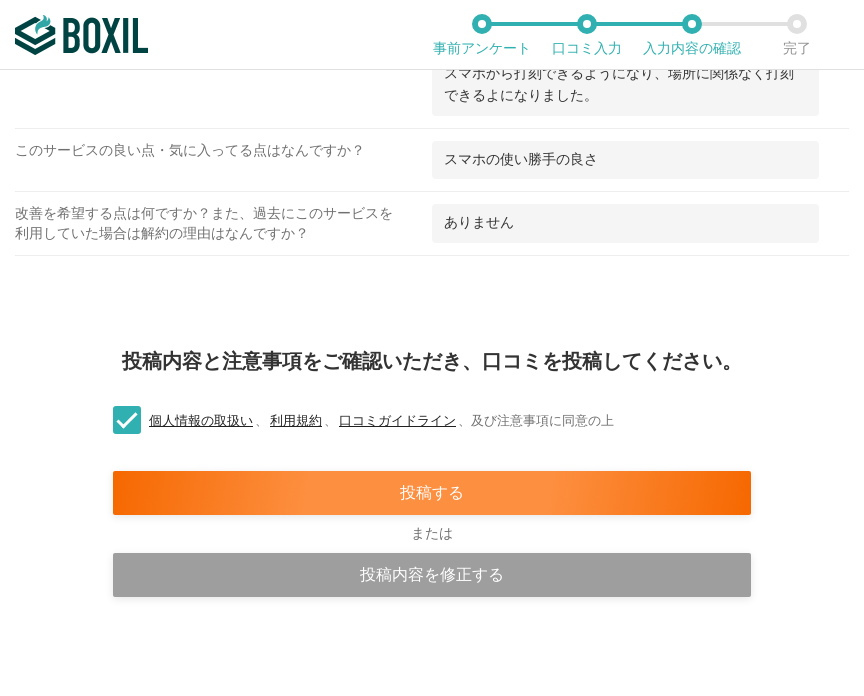 click on "投稿する" at bounding box center [432, 499] 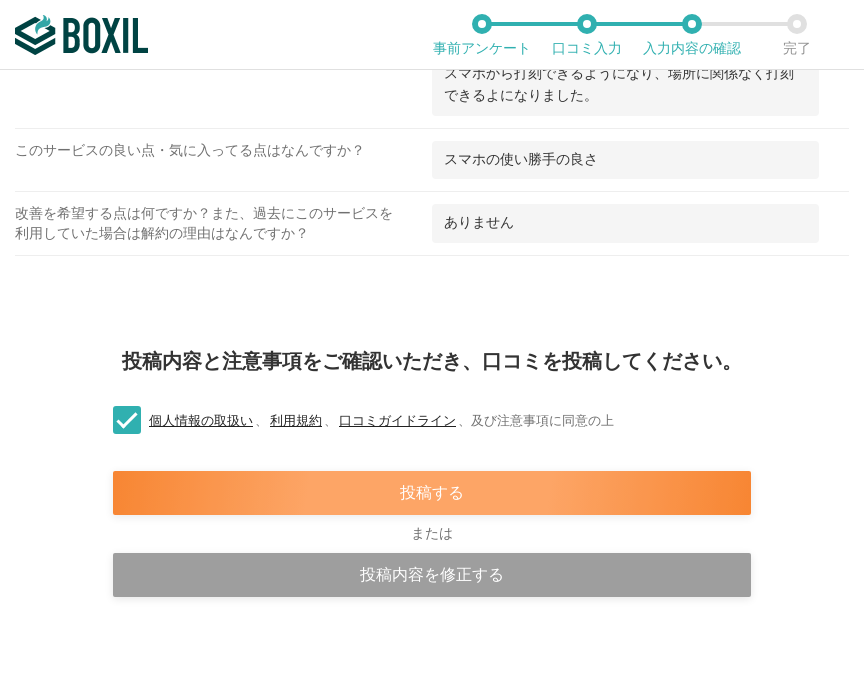 click on "投稿する" at bounding box center [432, 493] 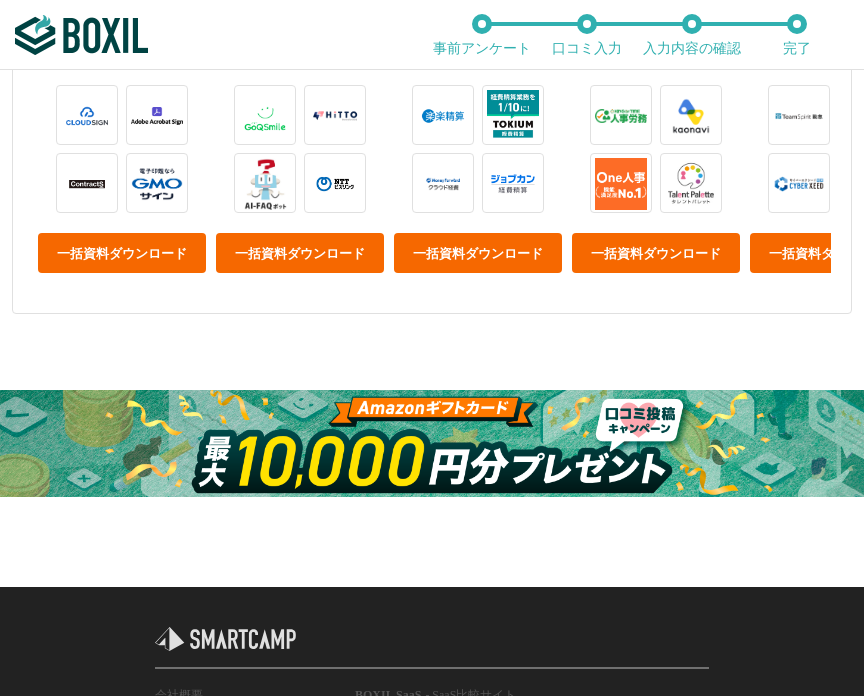 scroll, scrollTop: 1588, scrollLeft: 0, axis: vertical 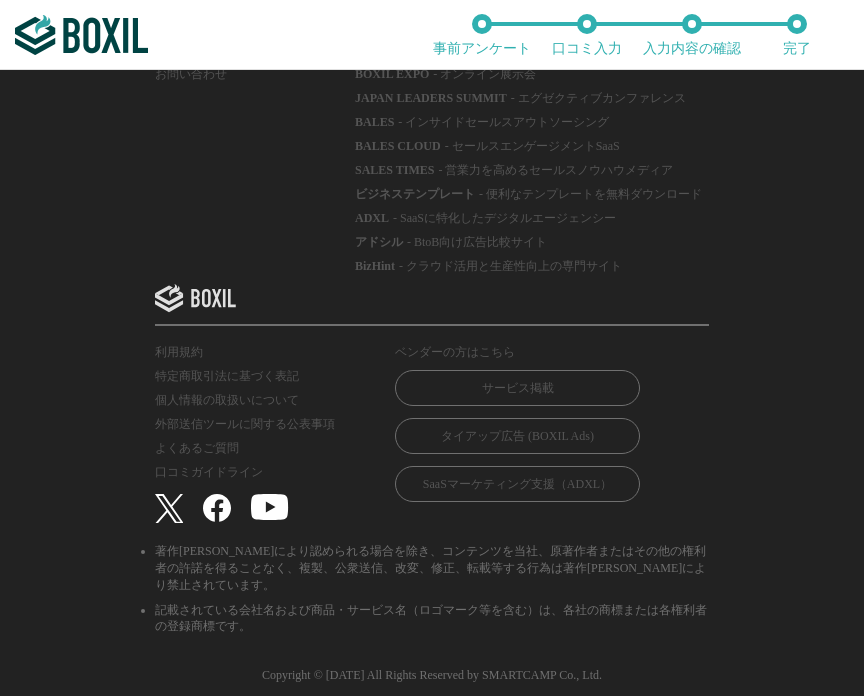 click on "会社概要 個人情報保護方針 採用について お問い合わせ BOXIL SaaS - SaaS比較サイト BOXIL Magazine - SaaS情報メディア BOXIL DX Learning - DXを無料で学べる動画サービス BOXIL EXPO - オンライン展示会 JAPAN LEADERS SUMMIT - エグゼクティブカンファレンス BALES - インサイドセールスアウトソーシング BALES CLOUD - セールスエンゲージメントSaaS SALES TIMES - 営業力を高めるセールスノウハウメディア ビジネステンプレート - 便利なテンプレートを無料ダウンロード ADXL - SaaSに特化したデジタルエージェンシー アドシル - BtoB向け広告比較サイト BizHint - クラウド活用と生産性向上の専門サイト 利用規約 特定商取引法に基づく表記 個人情報の取扱いについて 外部送信ツールに関する公表事項 よくあるご質問 口コミガイドライン ベンダーの方はこちら サービス掲載" at bounding box center (432, 284) 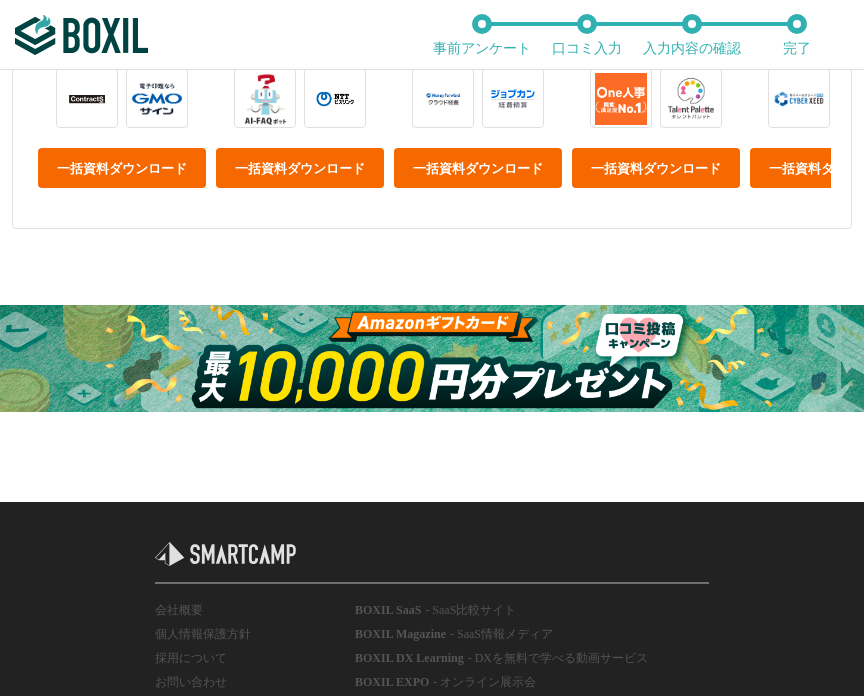 scroll, scrollTop: 588, scrollLeft: 0, axis: vertical 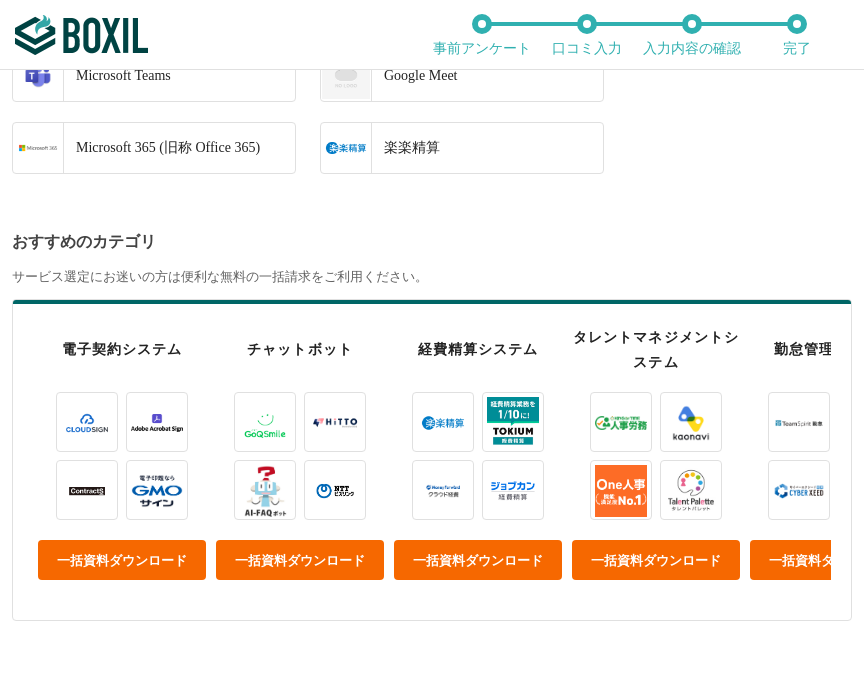 click on "おすすめのカテゴリ" at bounding box center (438, 242) 